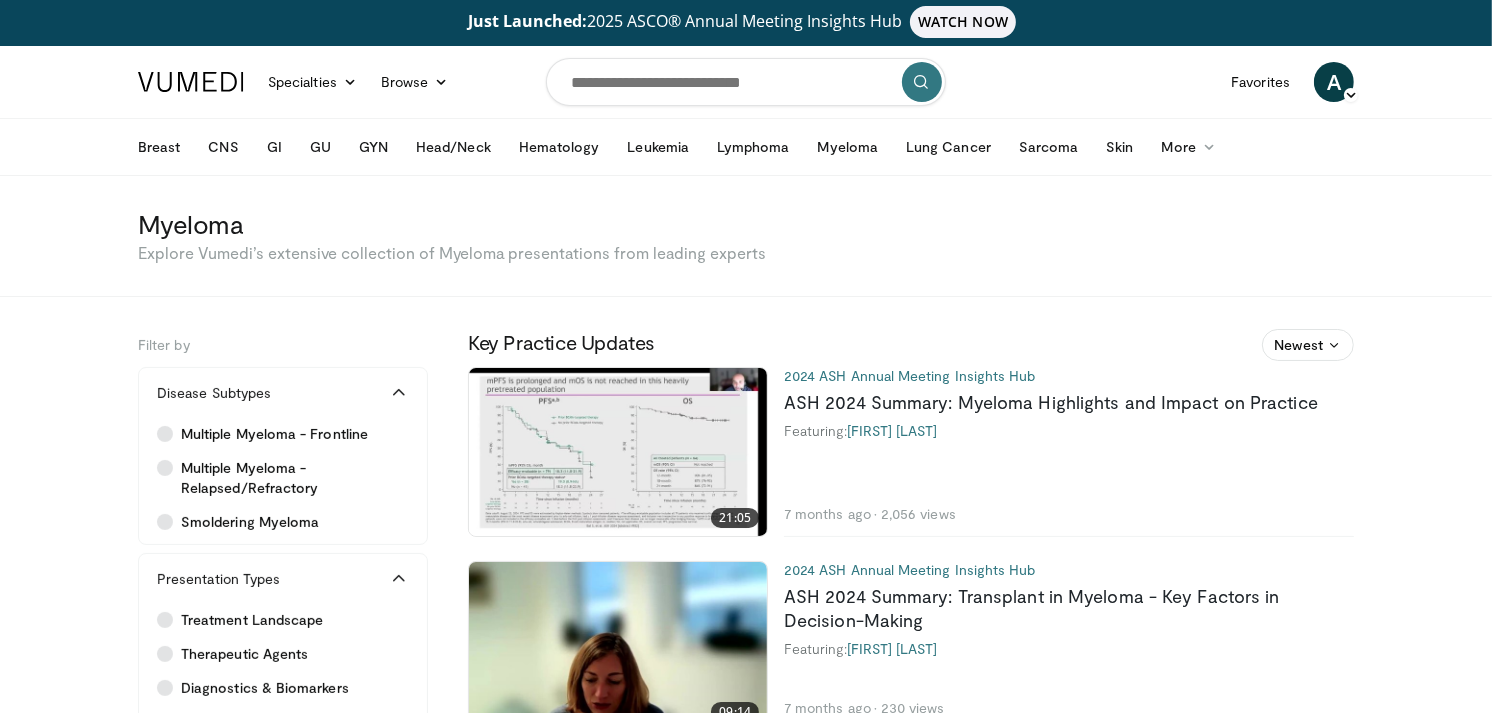 scroll, scrollTop: 0, scrollLeft: 0, axis: both 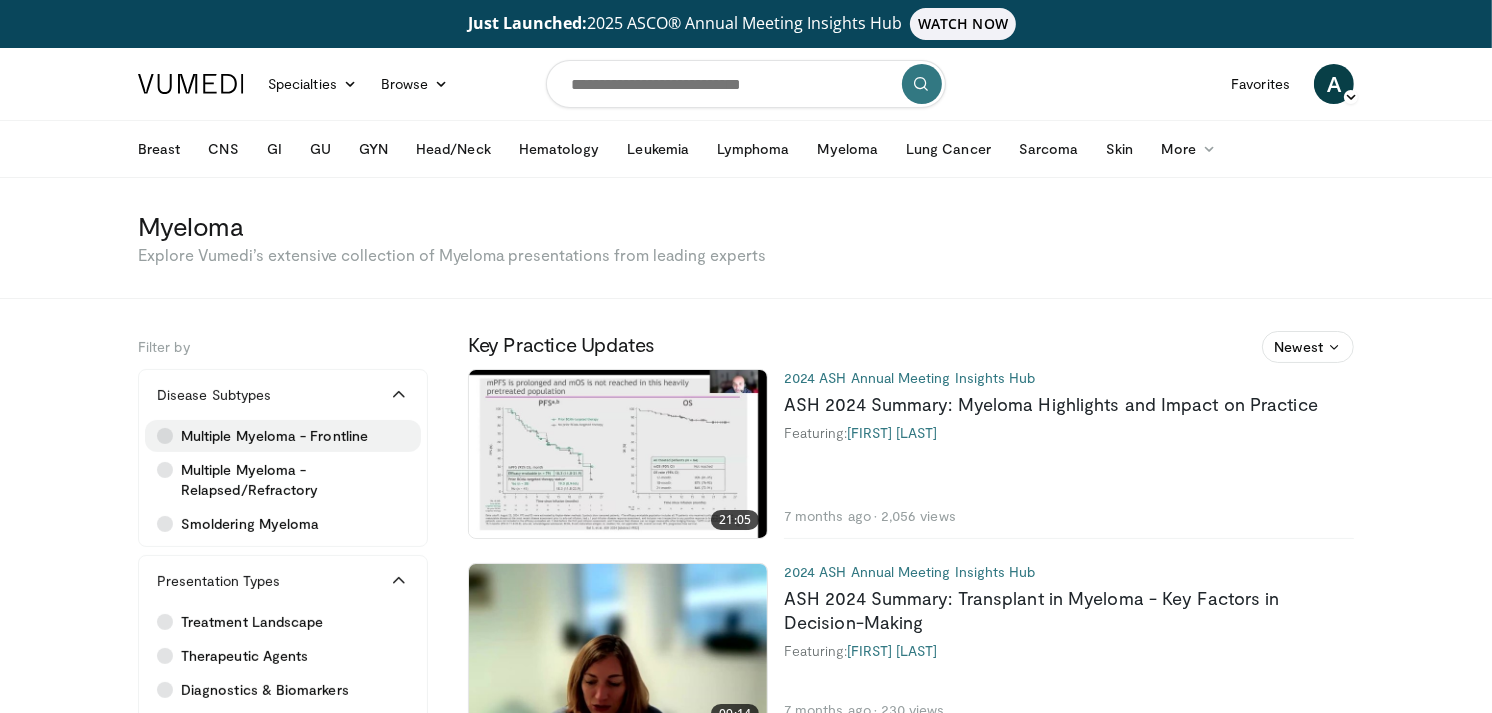 click on "Multiple Myeloma - Frontline" at bounding box center (274, 436) 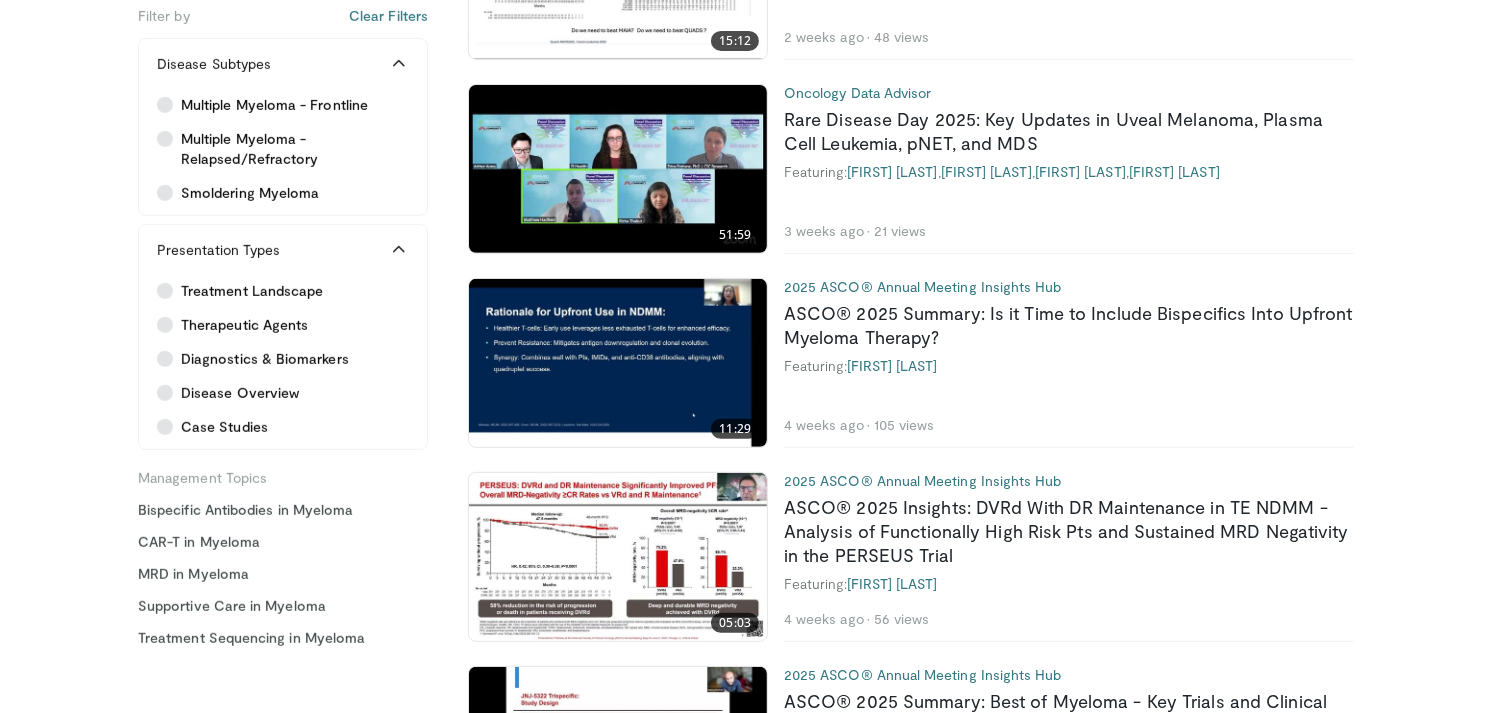 scroll, scrollTop: 712, scrollLeft: 0, axis: vertical 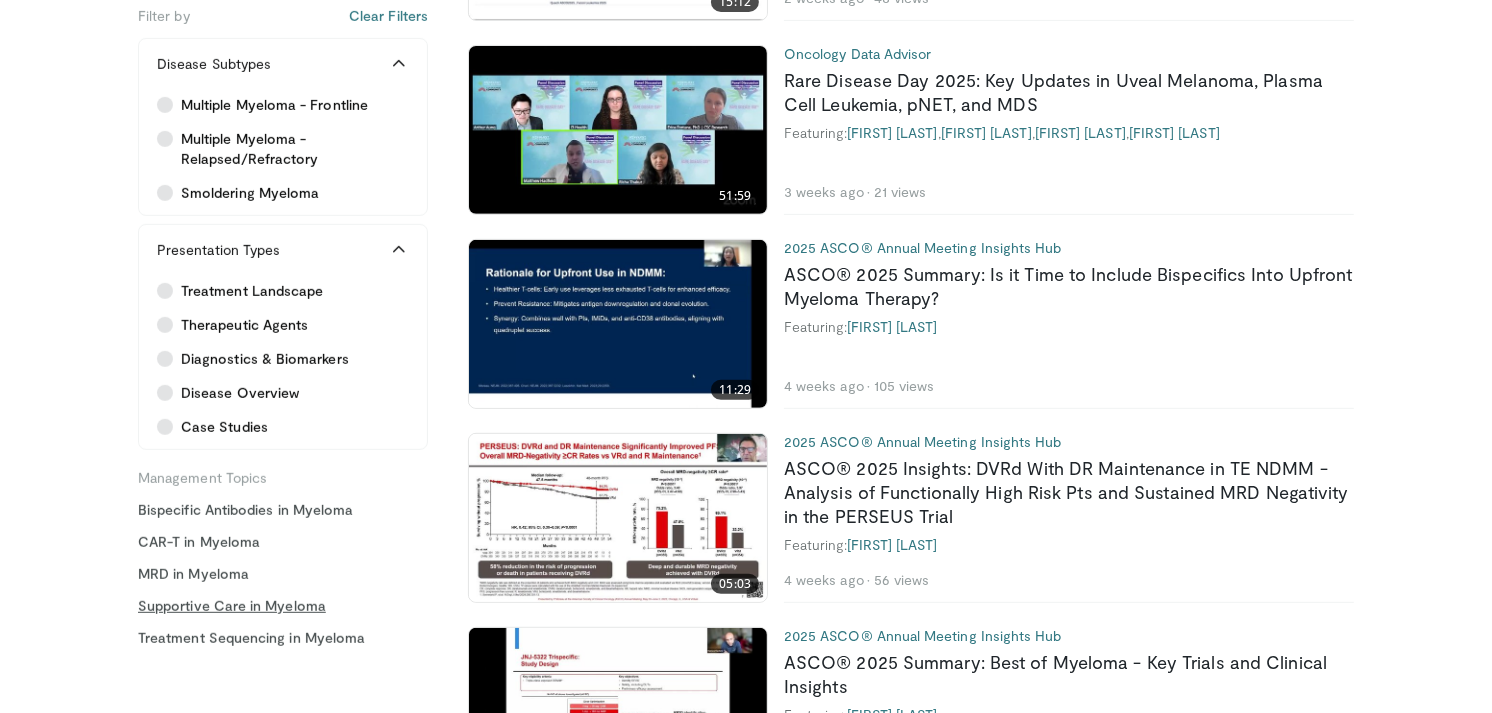 click on "Supportive Care in Myeloma" at bounding box center (283, 606) 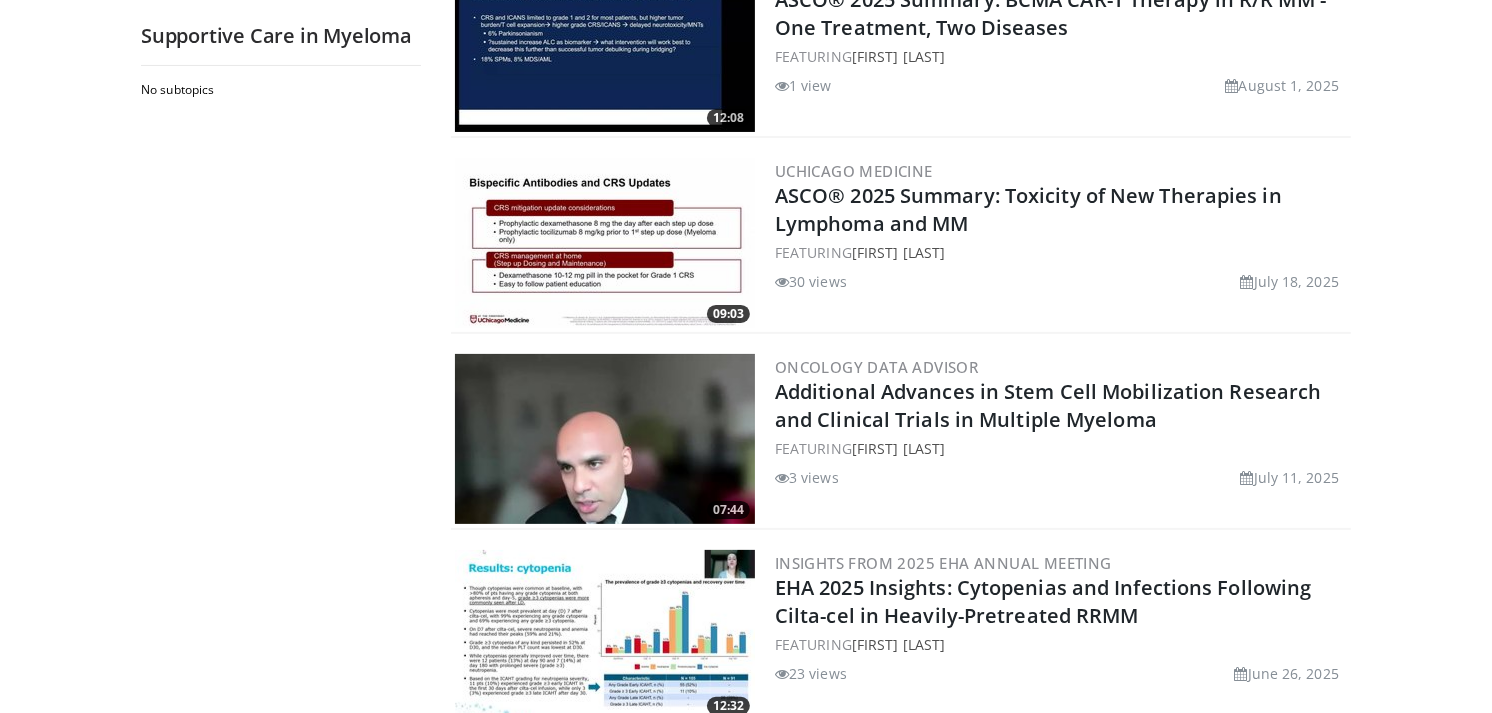scroll, scrollTop: 2, scrollLeft: 0, axis: vertical 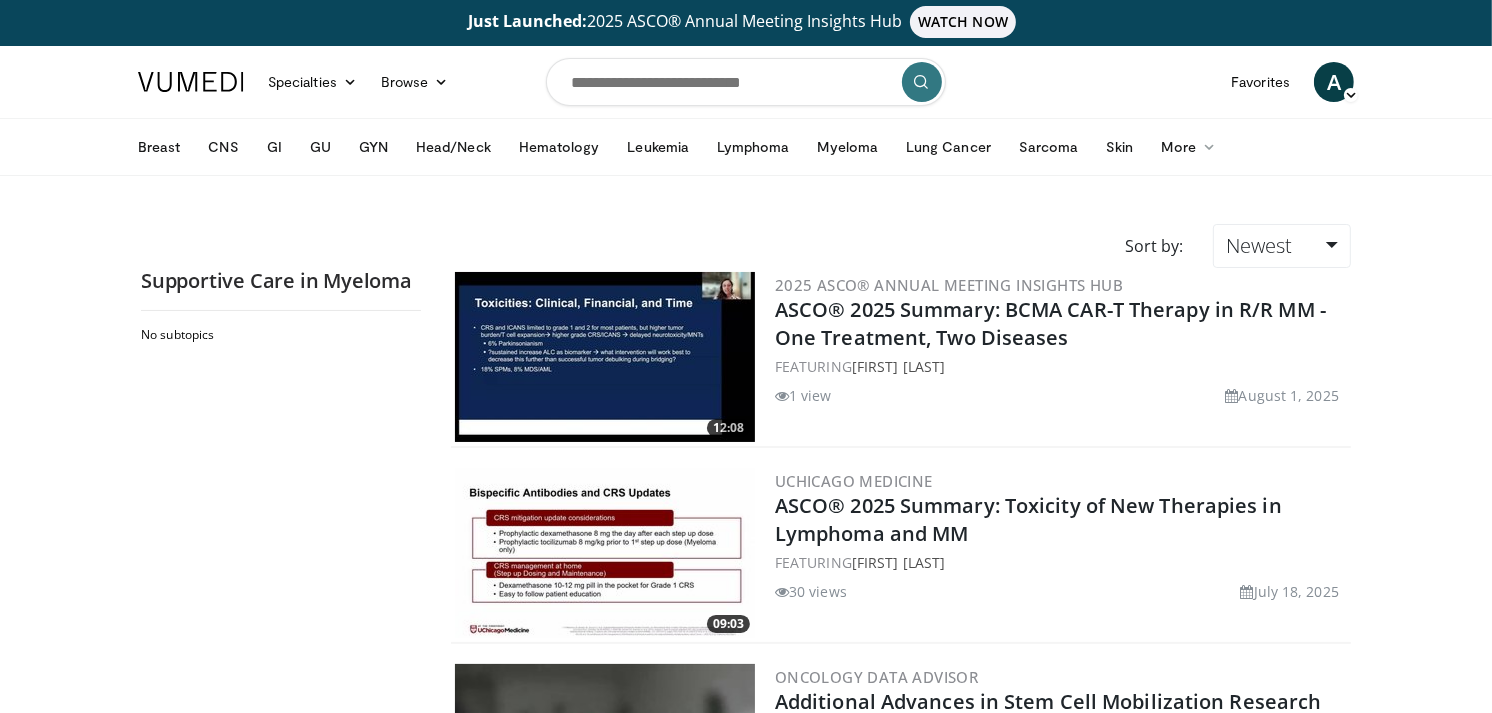 click at bounding box center (605, 357) 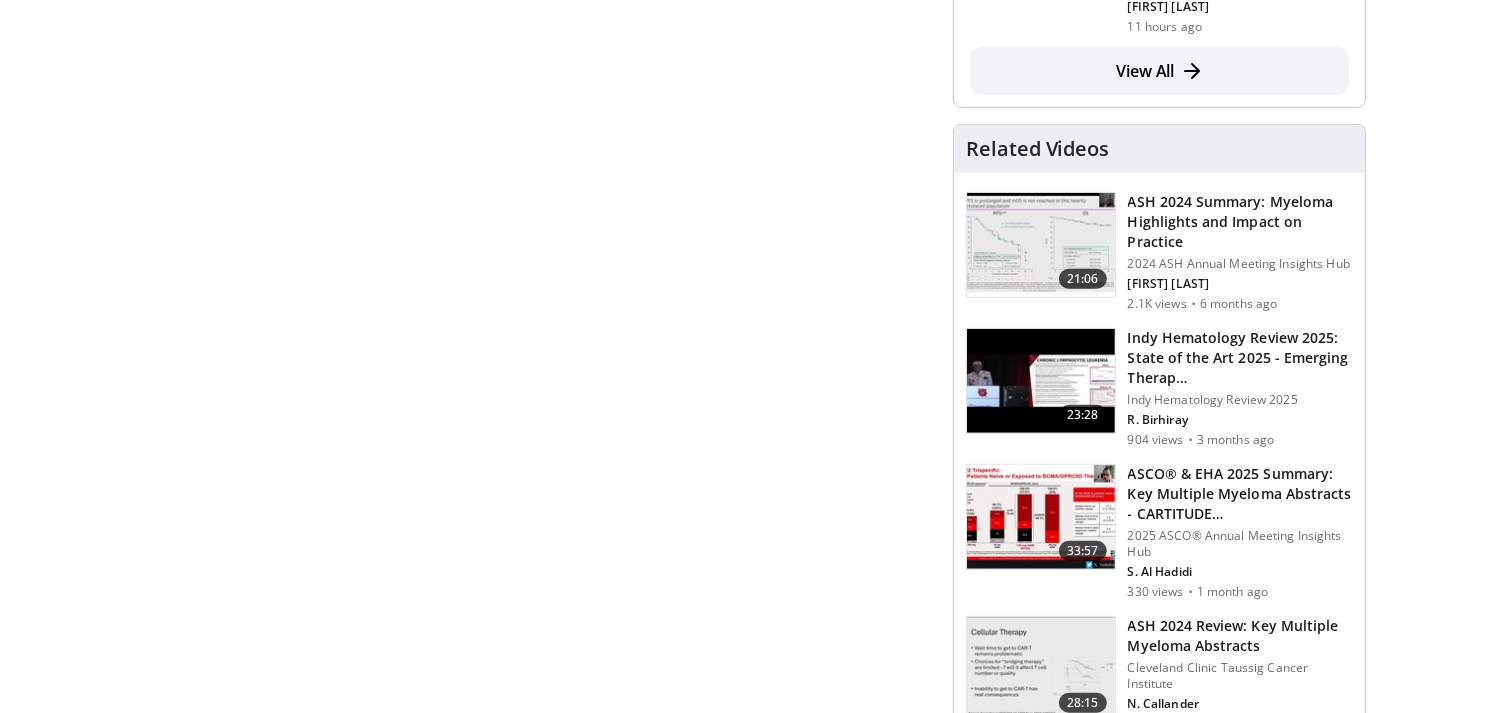 scroll, scrollTop: 1113, scrollLeft: 0, axis: vertical 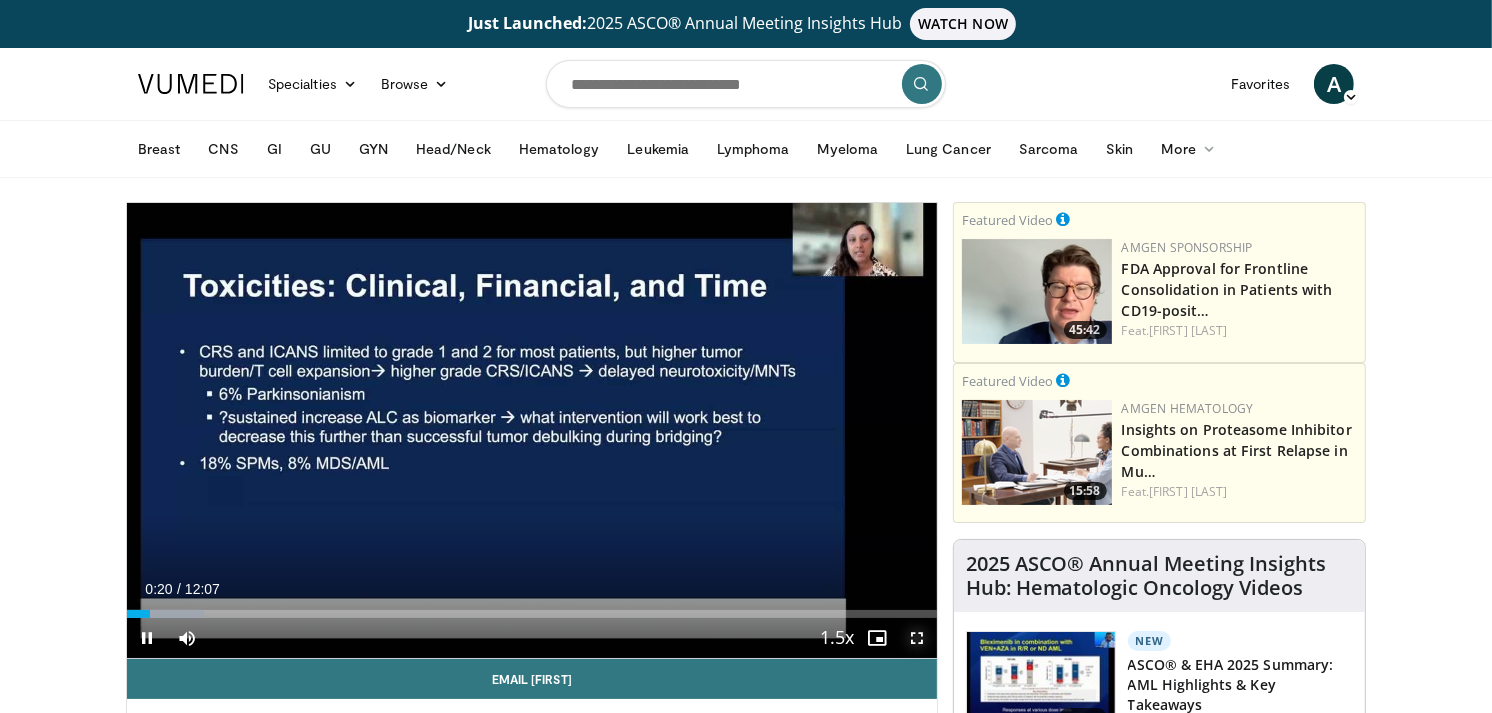 click at bounding box center (917, 638) 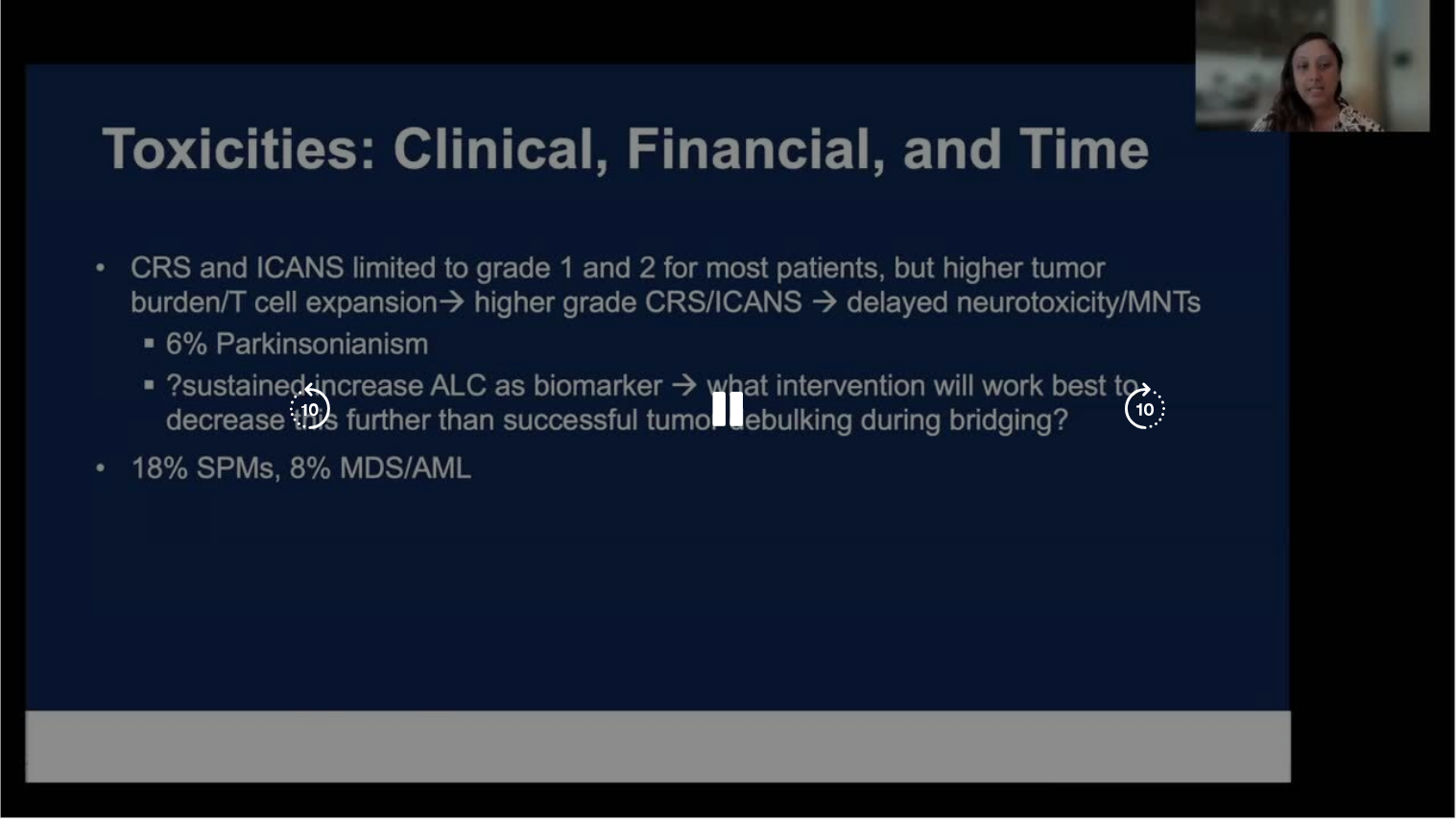 click on "10 seconds
Tap to unmute" at bounding box center (728, 409) 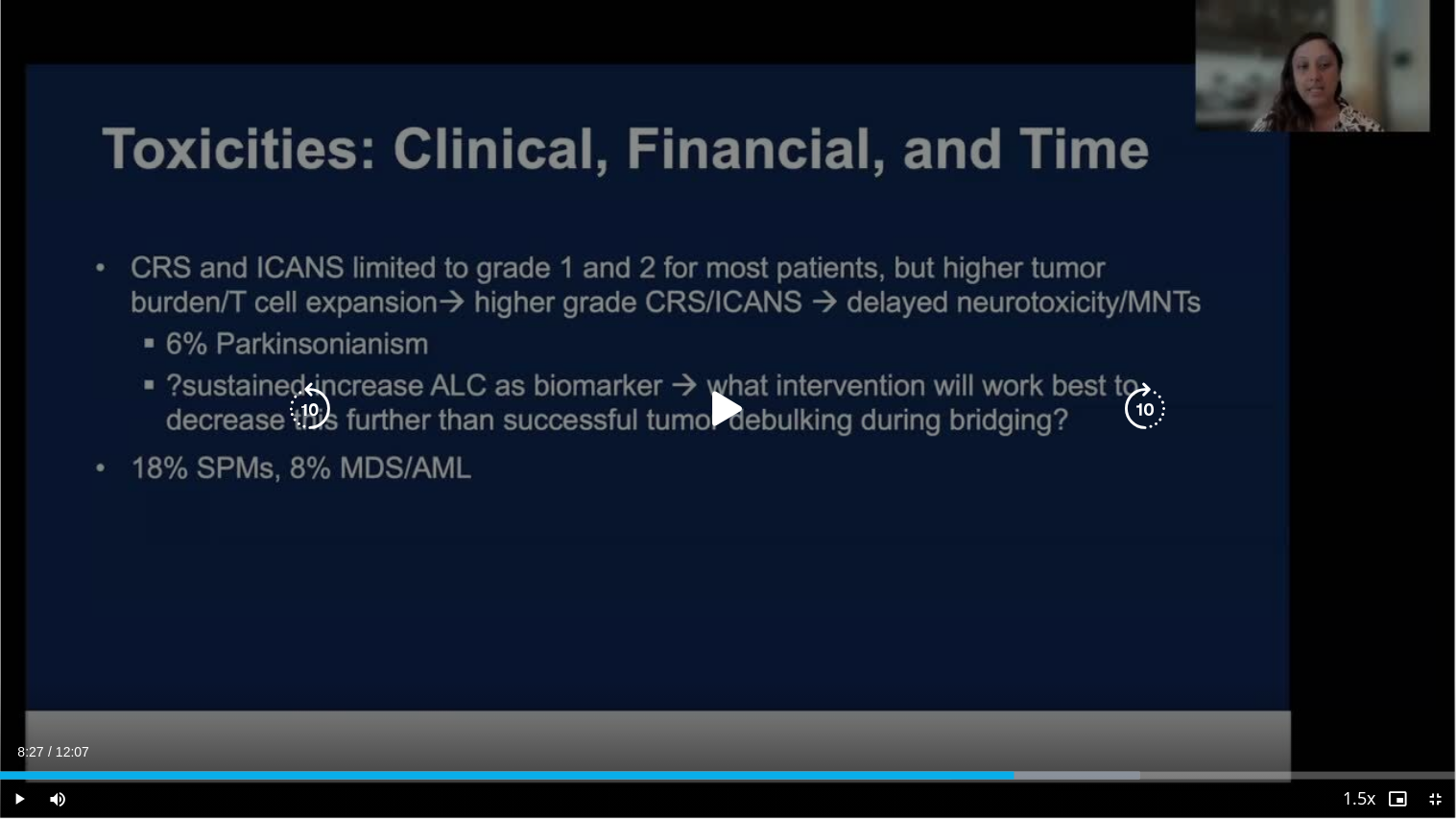 click on "10 seconds
Tap to unmute" at bounding box center [728, 409] 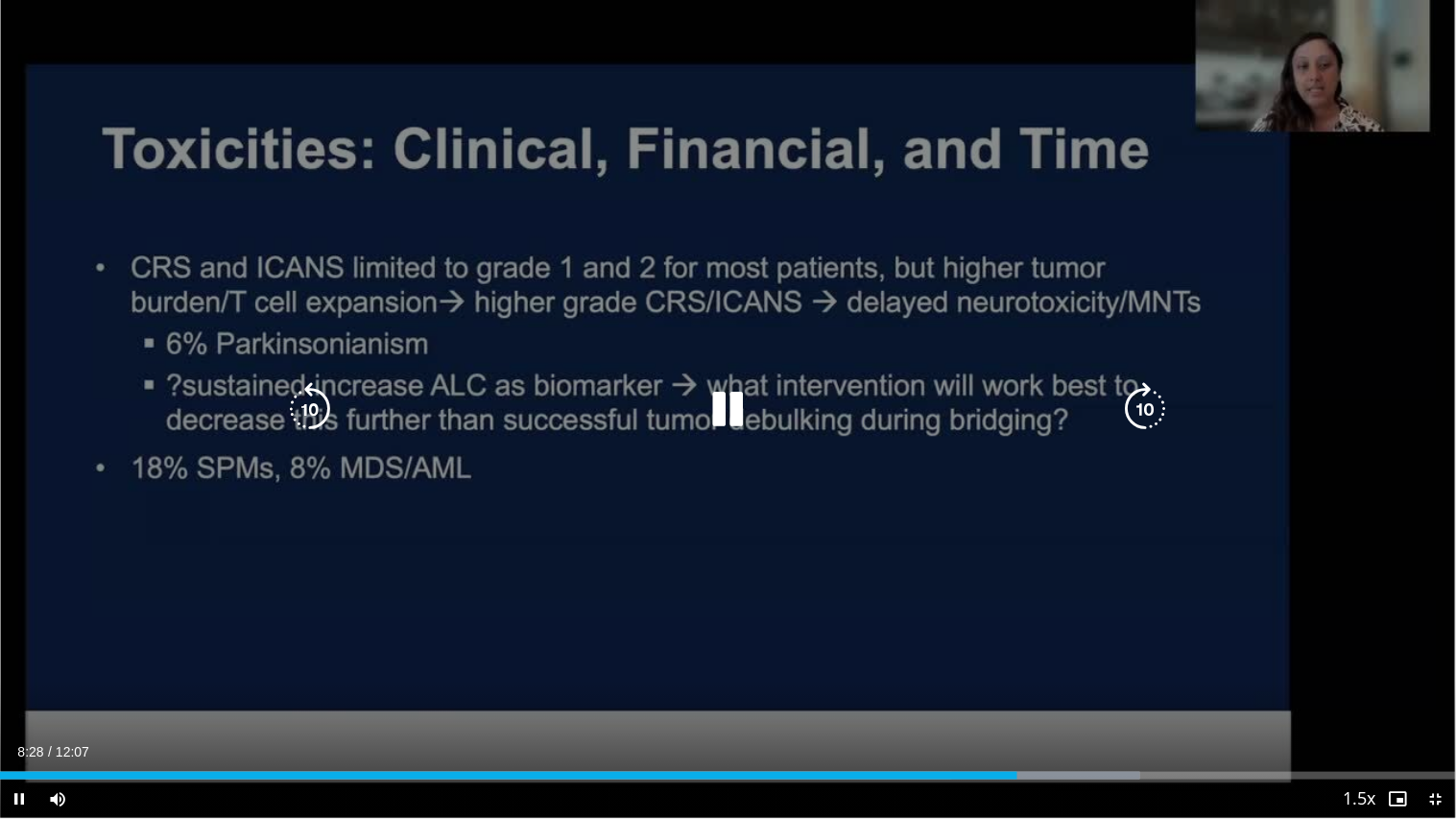 click on "10 seconds
Tap to unmute" at bounding box center (728, 409) 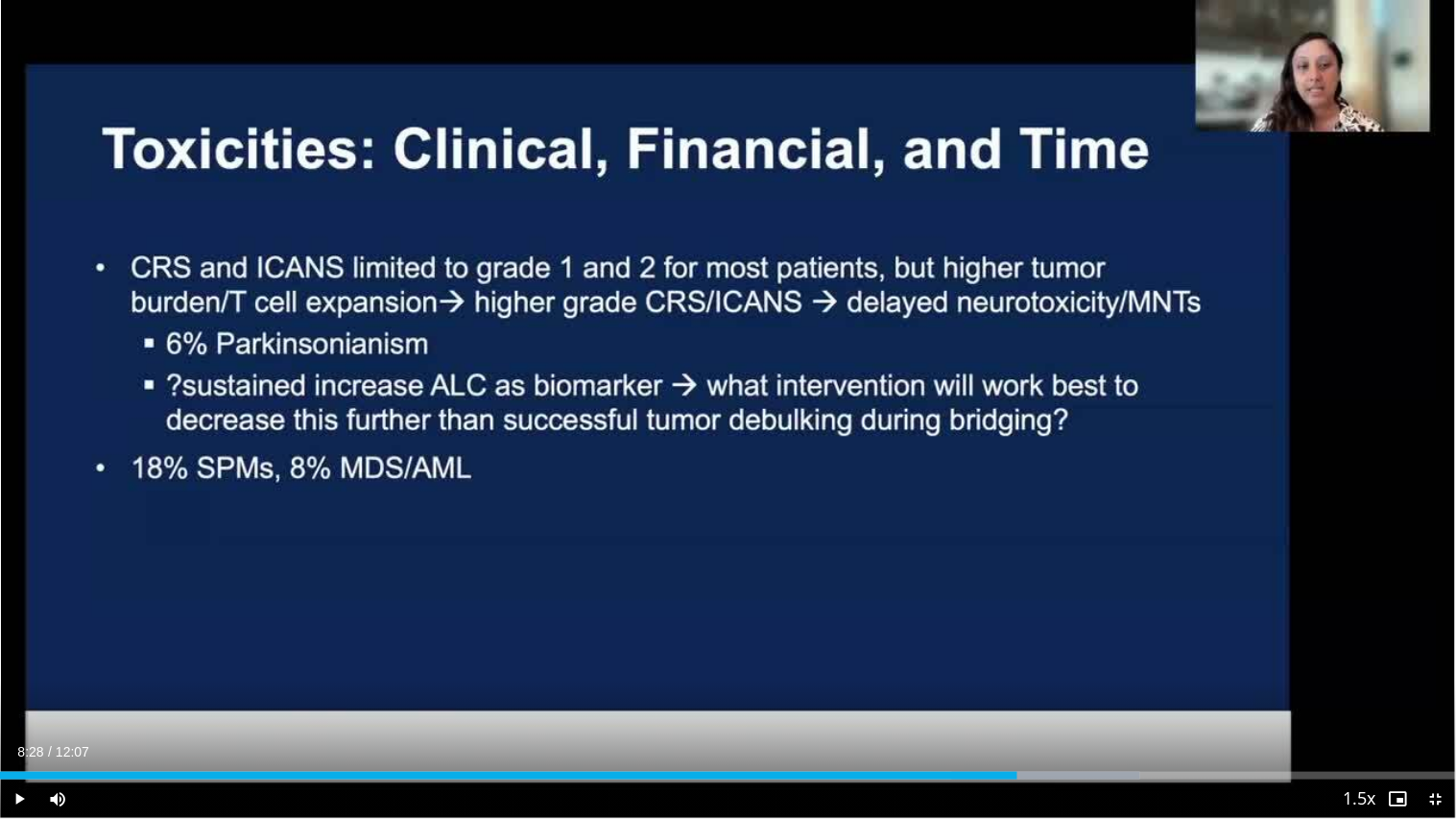 click on "10 seconds
Tap to unmute" at bounding box center [728, 409] 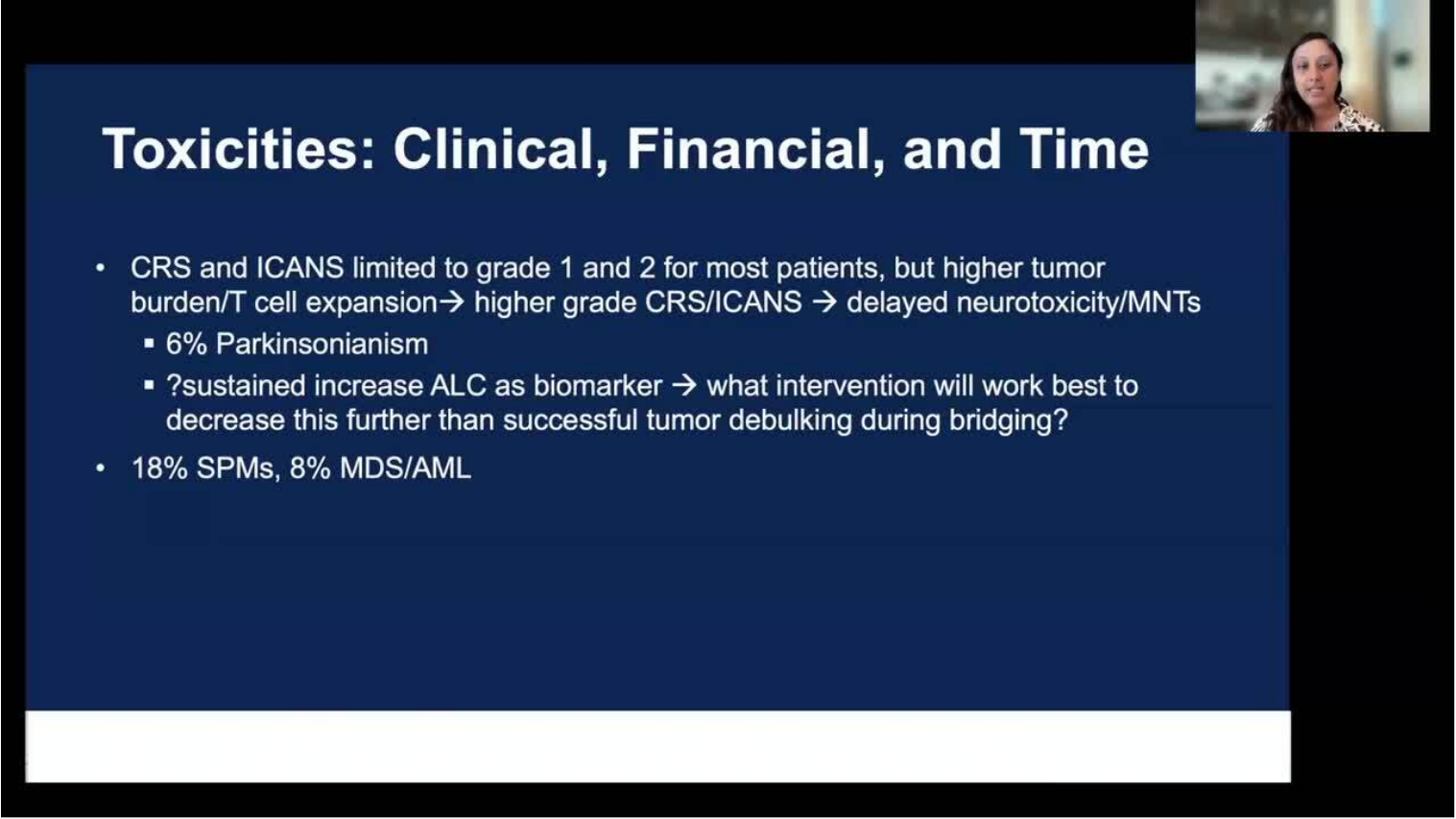 click on "10 seconds
Tap to unmute" at bounding box center [728, 409] 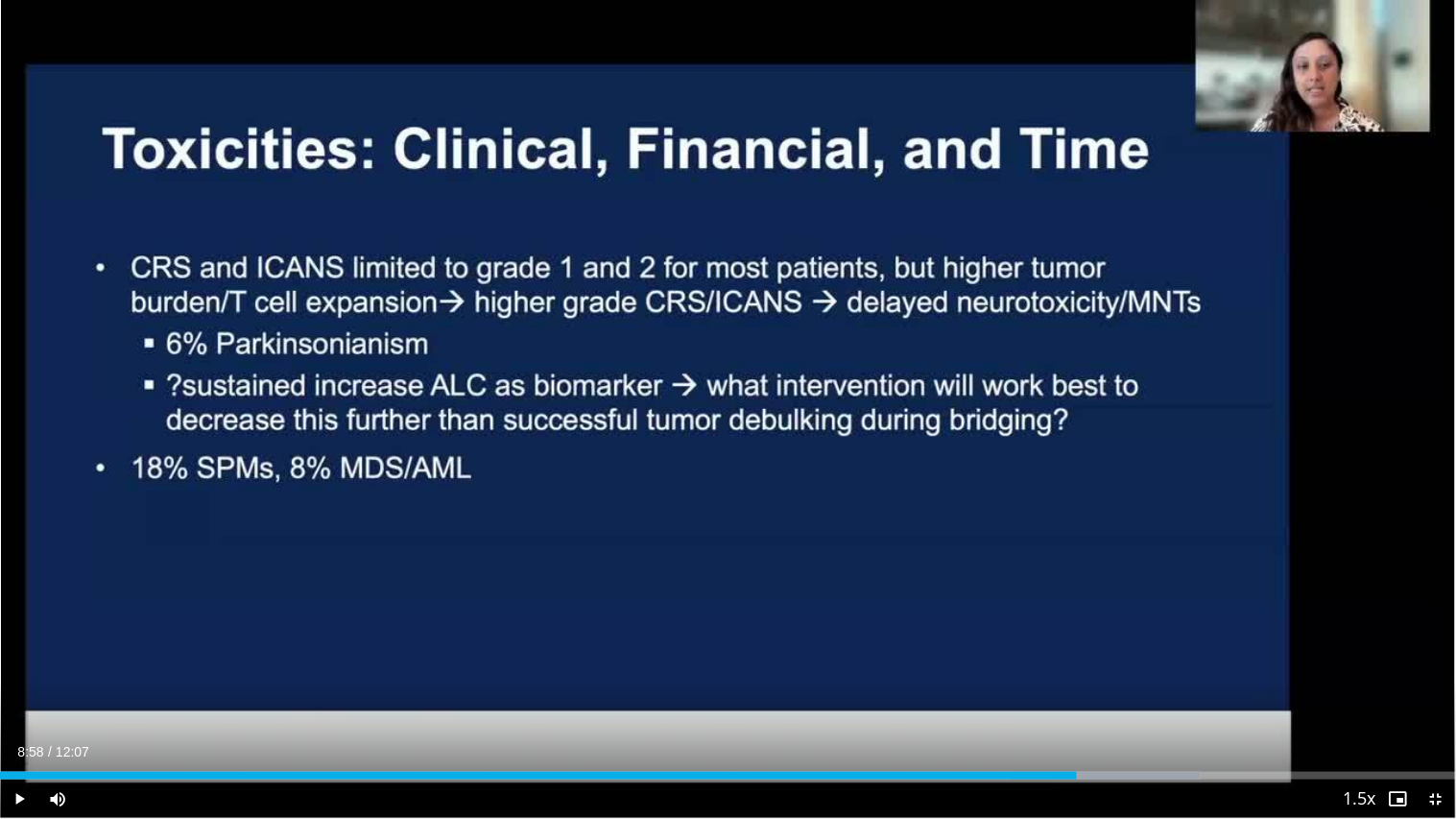 click on "10 seconds
Tap to unmute" at bounding box center (728, 409) 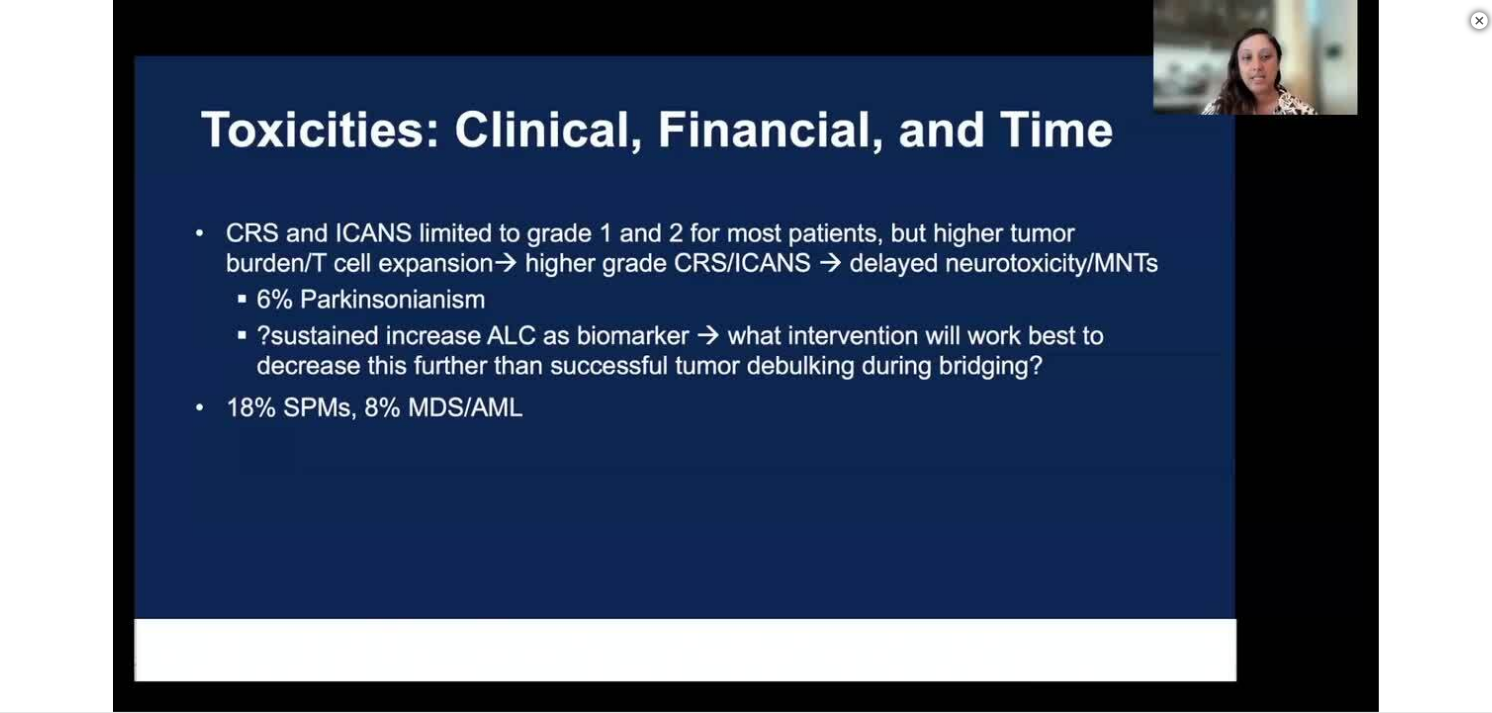 scroll, scrollTop: 415, scrollLeft: 0, axis: vertical 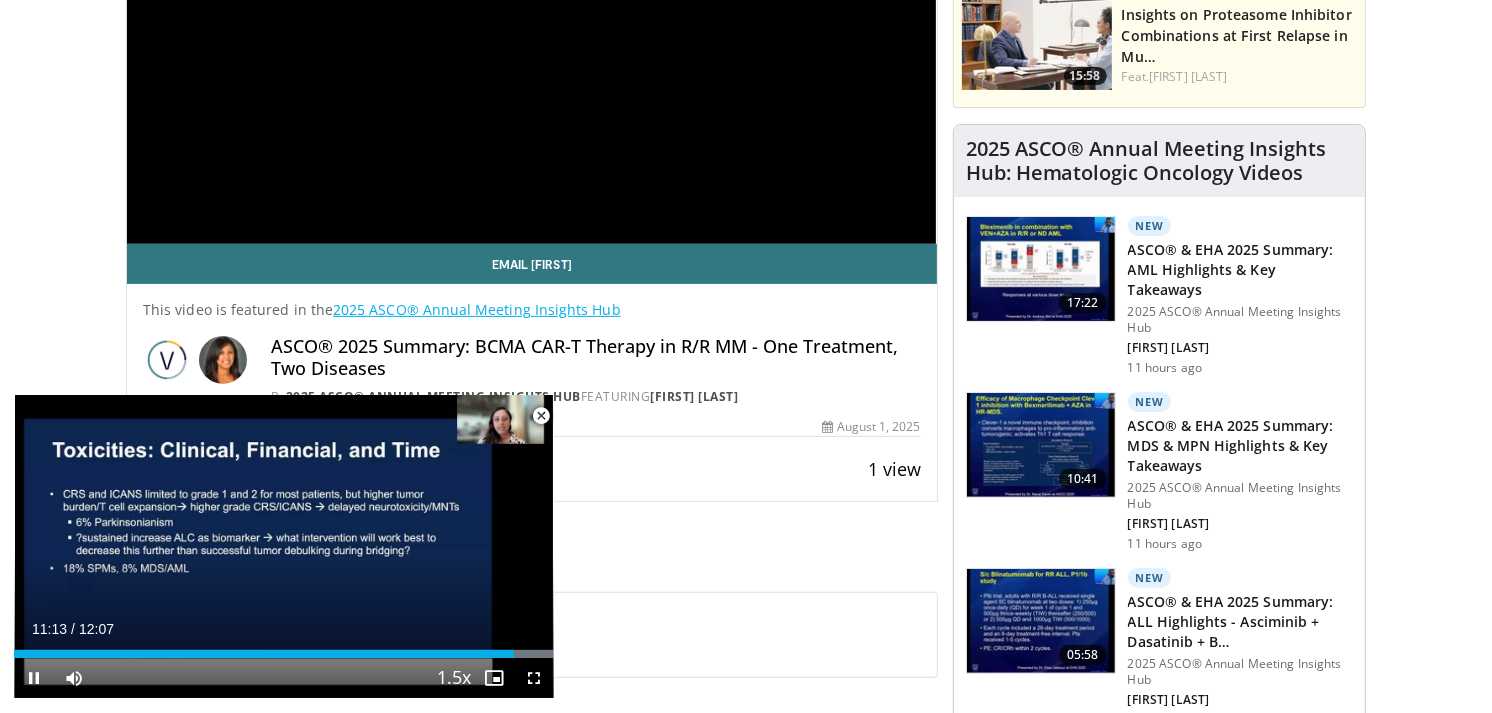click at bounding box center (541, 416) 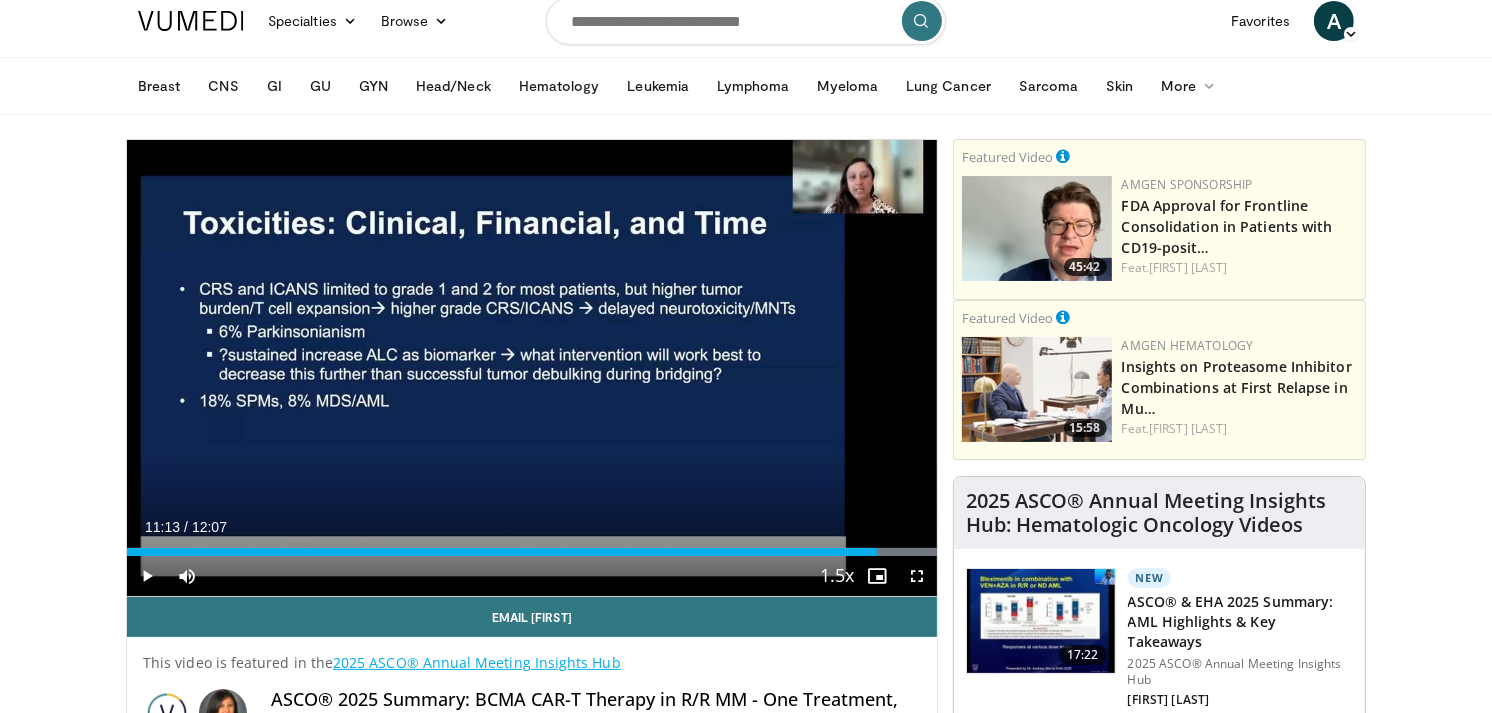 scroll, scrollTop: 0, scrollLeft: 0, axis: both 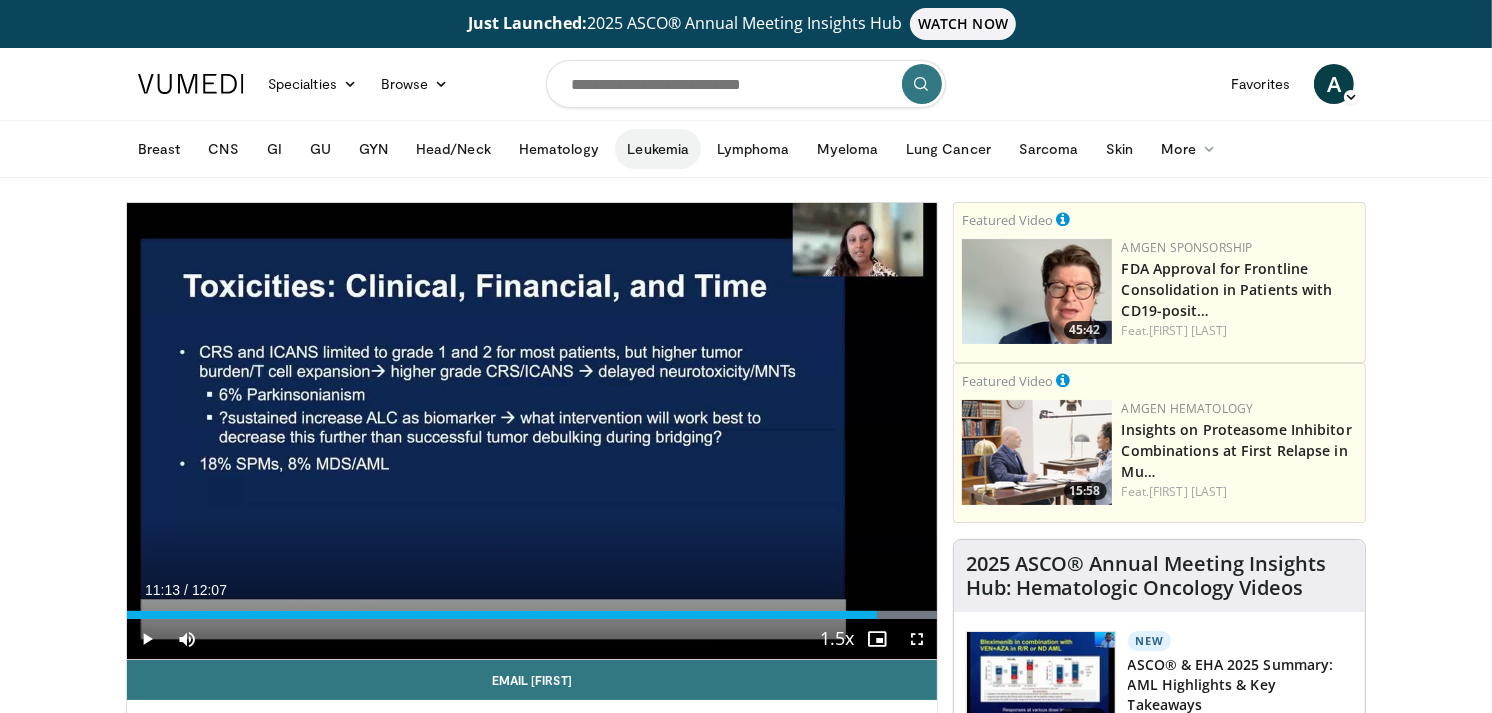 click on "Leukemia" at bounding box center (658, 149) 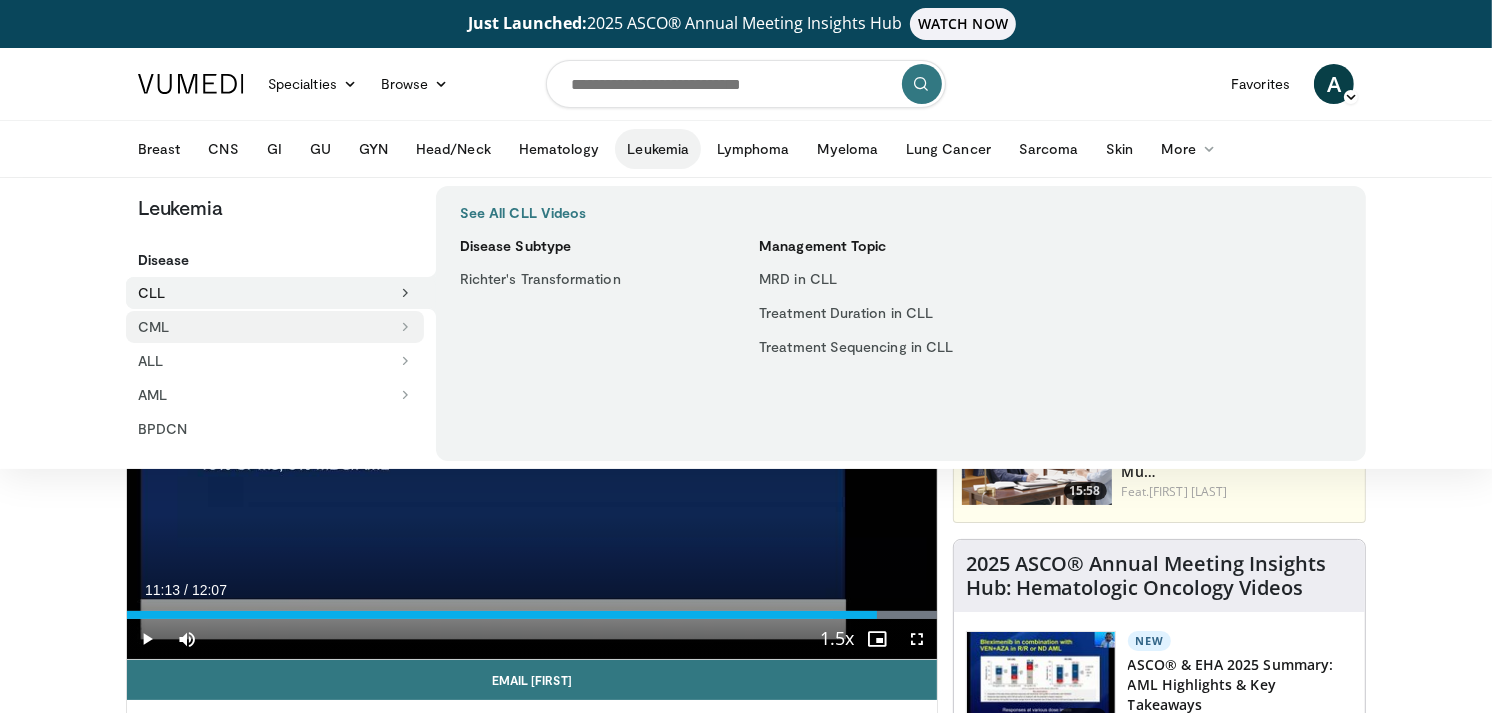 click on "CML" at bounding box center [275, 327] 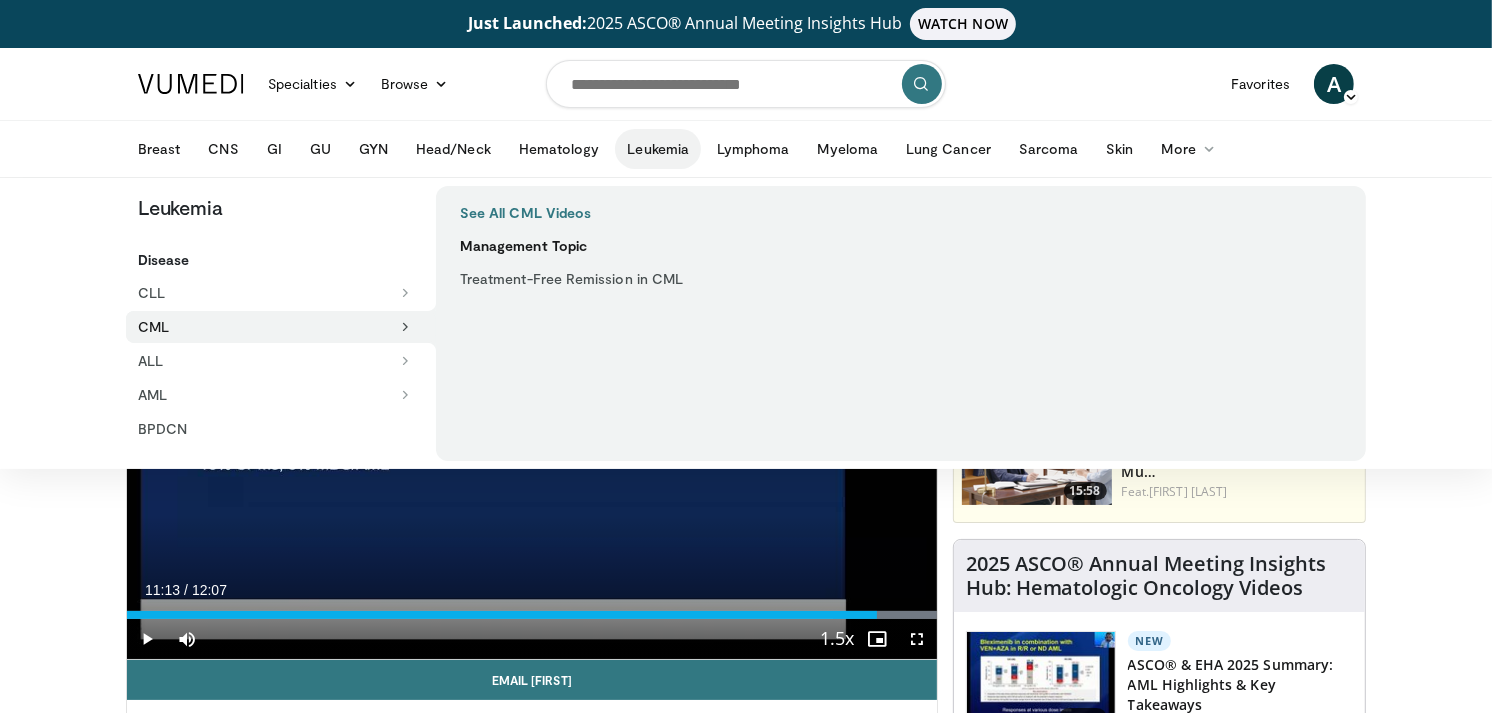click on "CML" at bounding box center [281, 327] 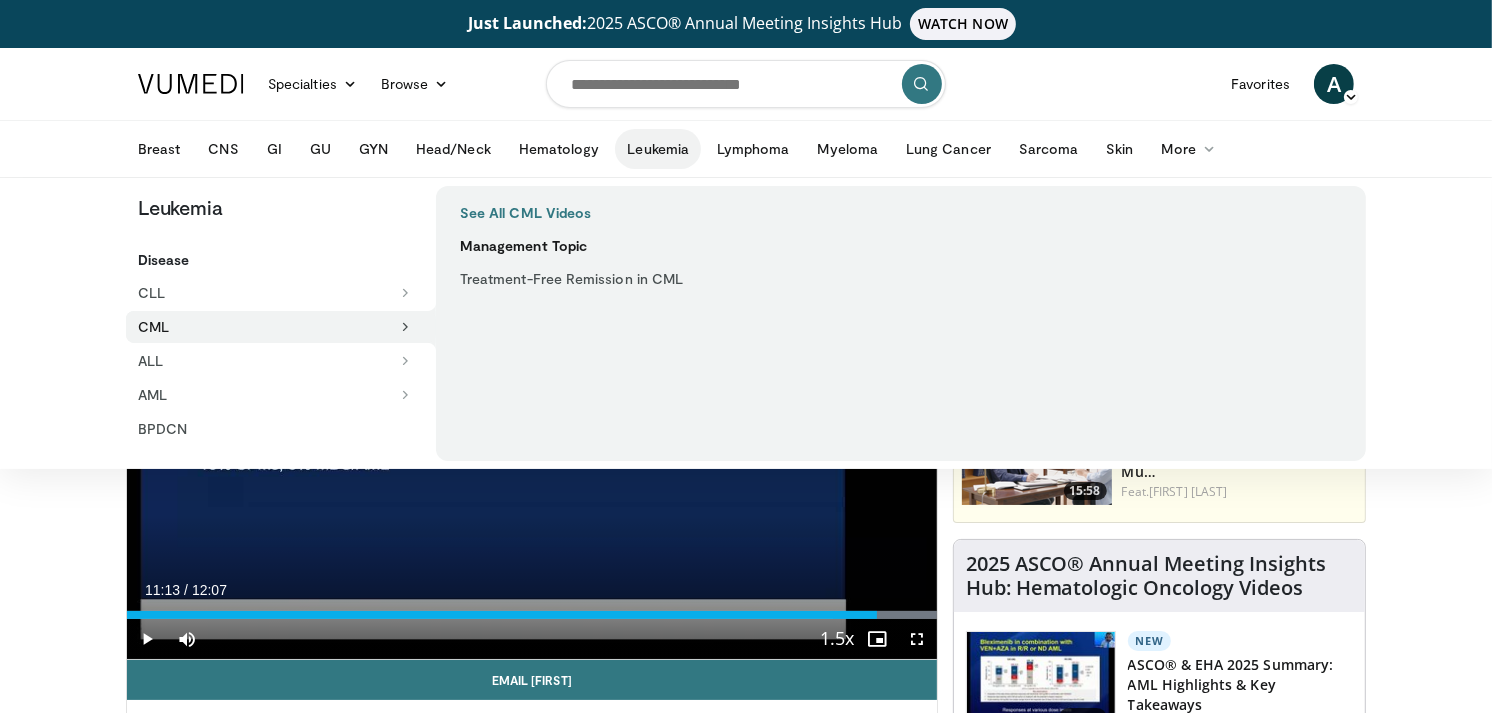 click on "CML" at bounding box center [281, 327] 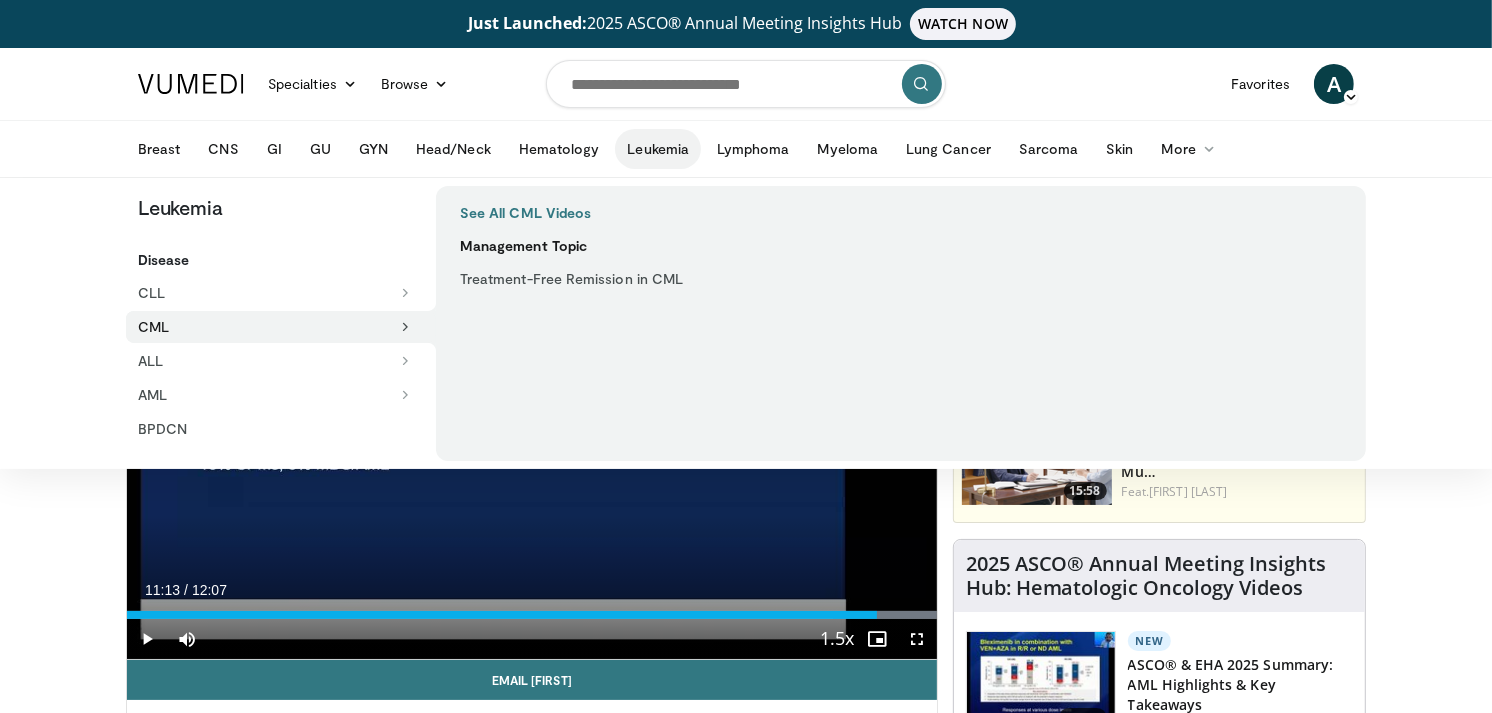 click on "See All CML Videos" at bounding box center (525, 213) 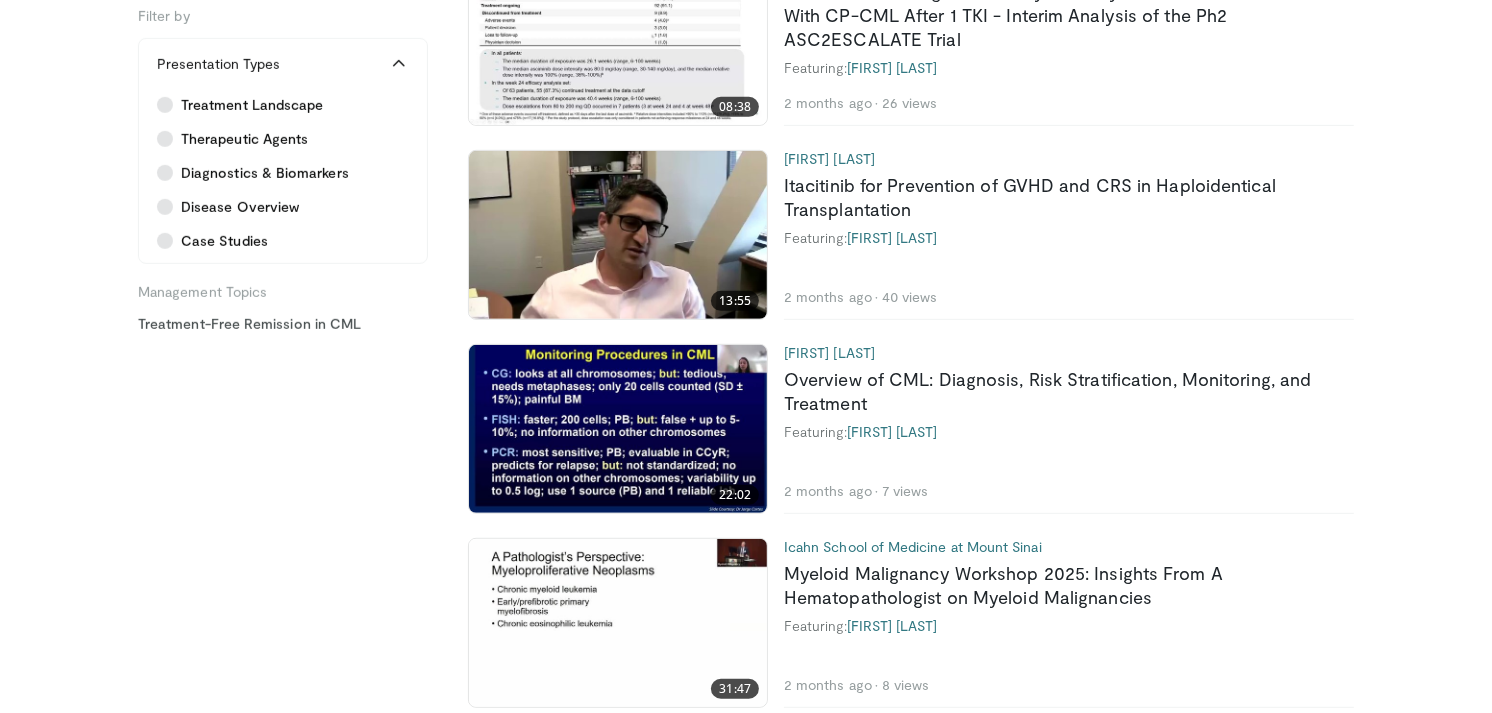 scroll, scrollTop: 802, scrollLeft: 0, axis: vertical 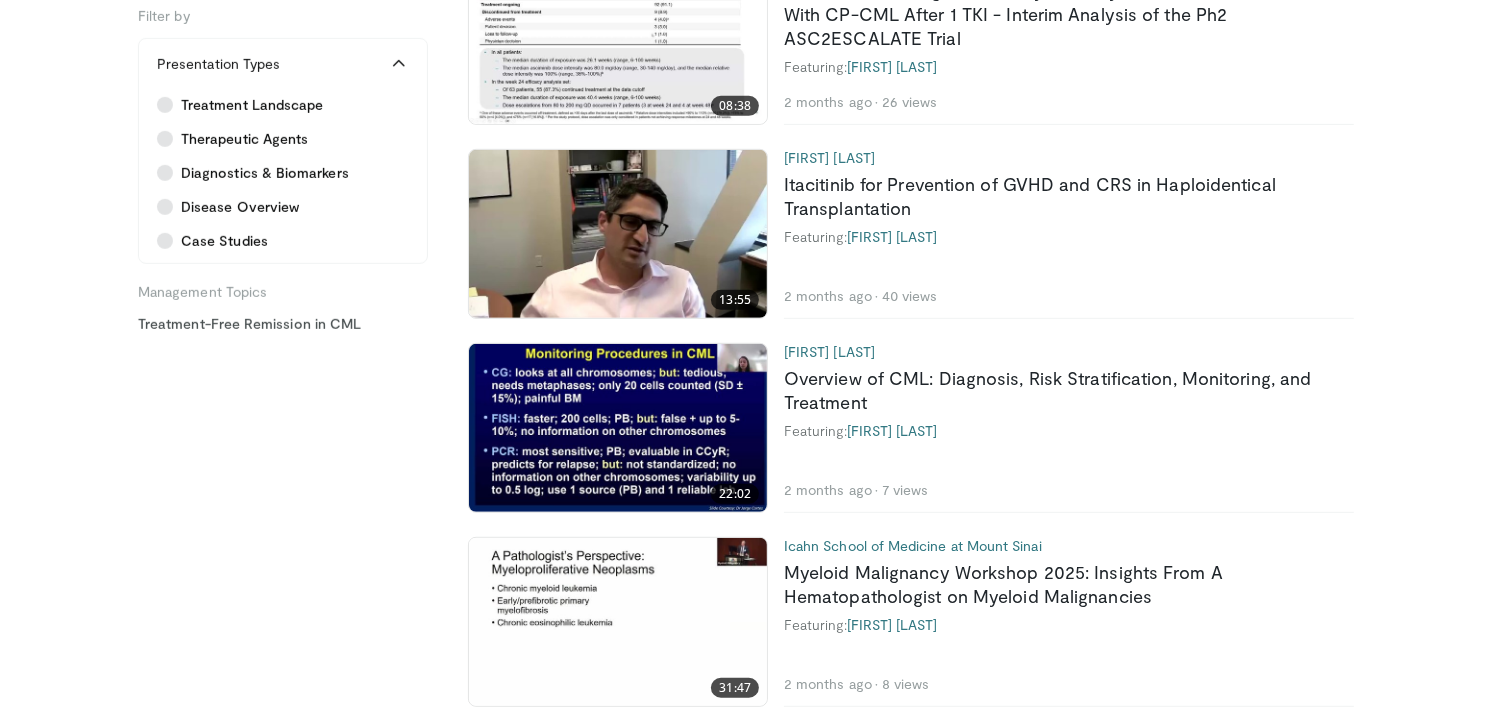 click at bounding box center (618, 428) 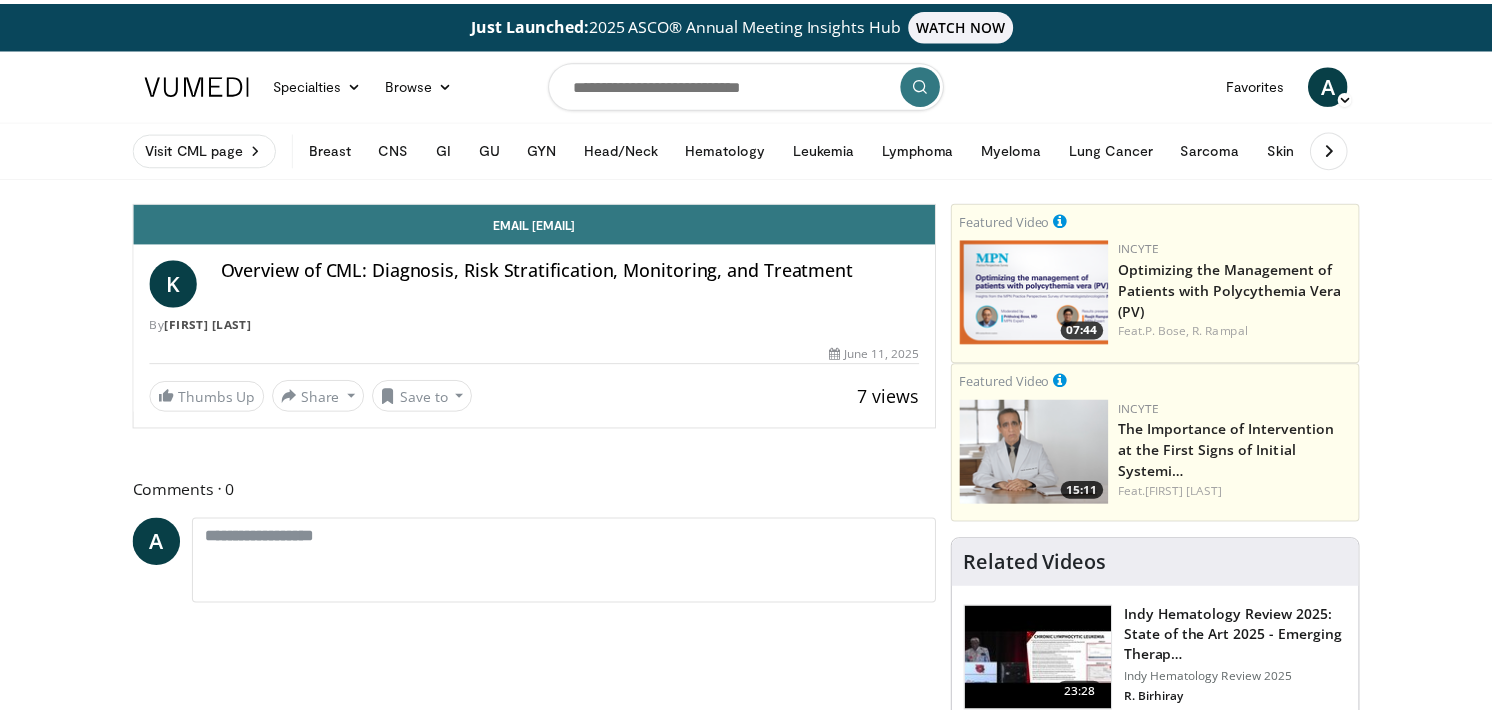 scroll, scrollTop: 0, scrollLeft: 0, axis: both 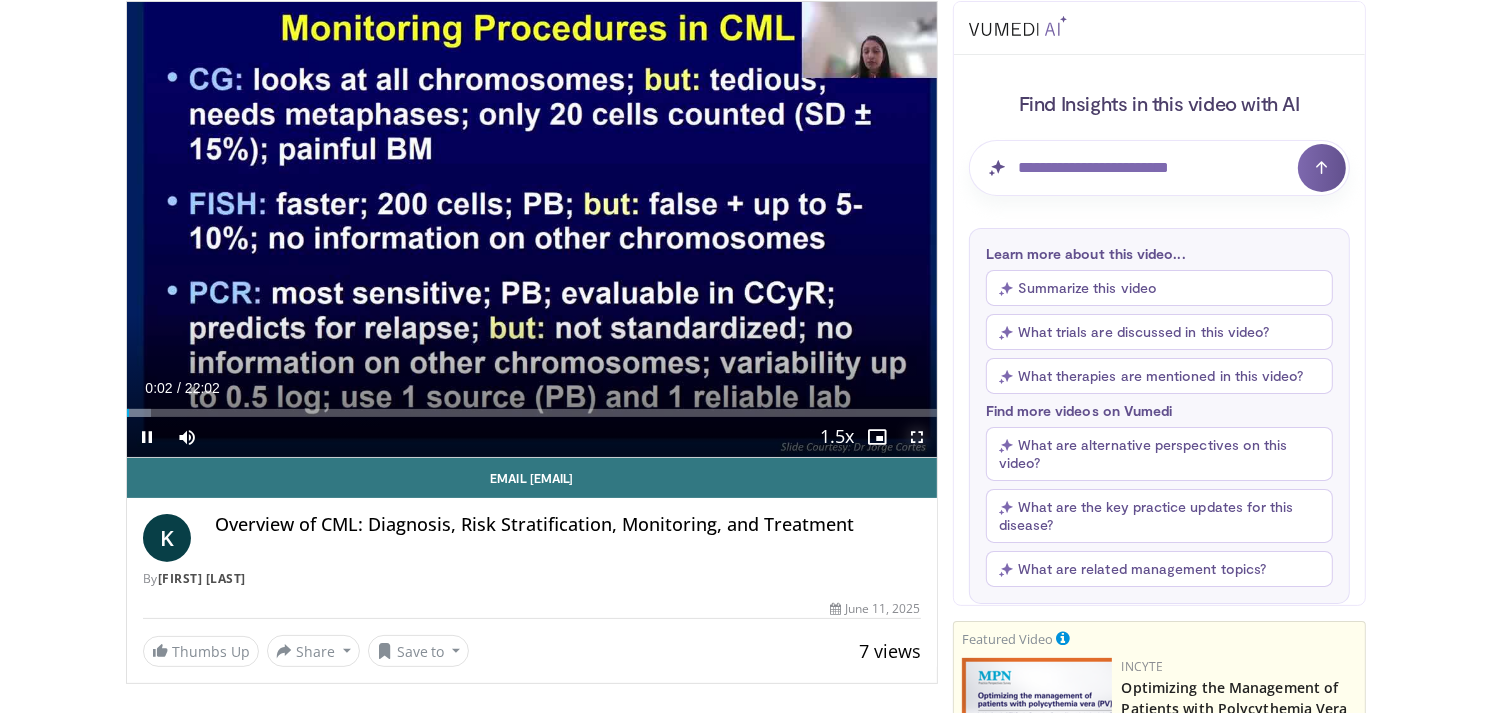 click at bounding box center [917, 437] 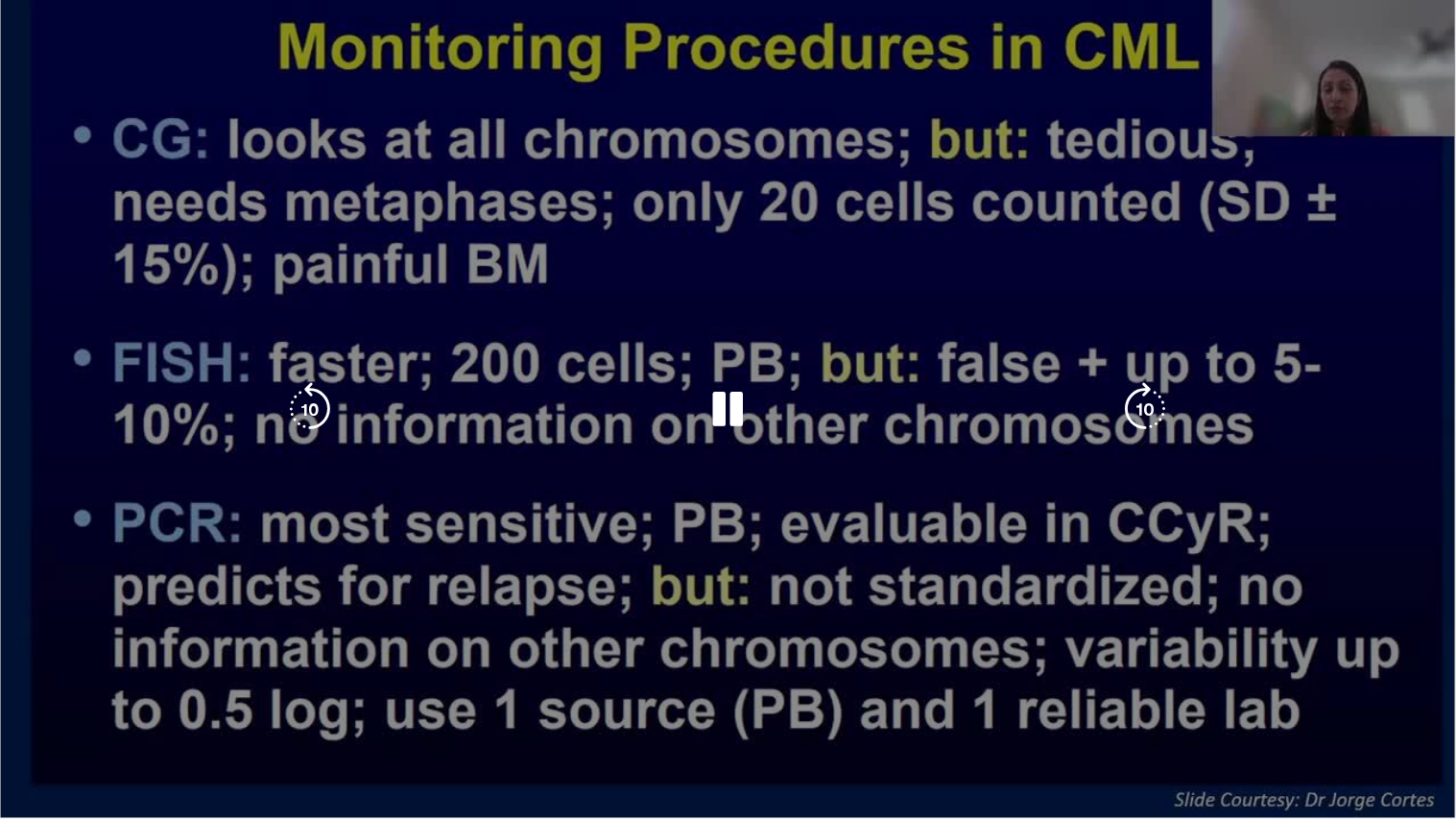 click on "60 seconds" at bounding box center [739, 22] 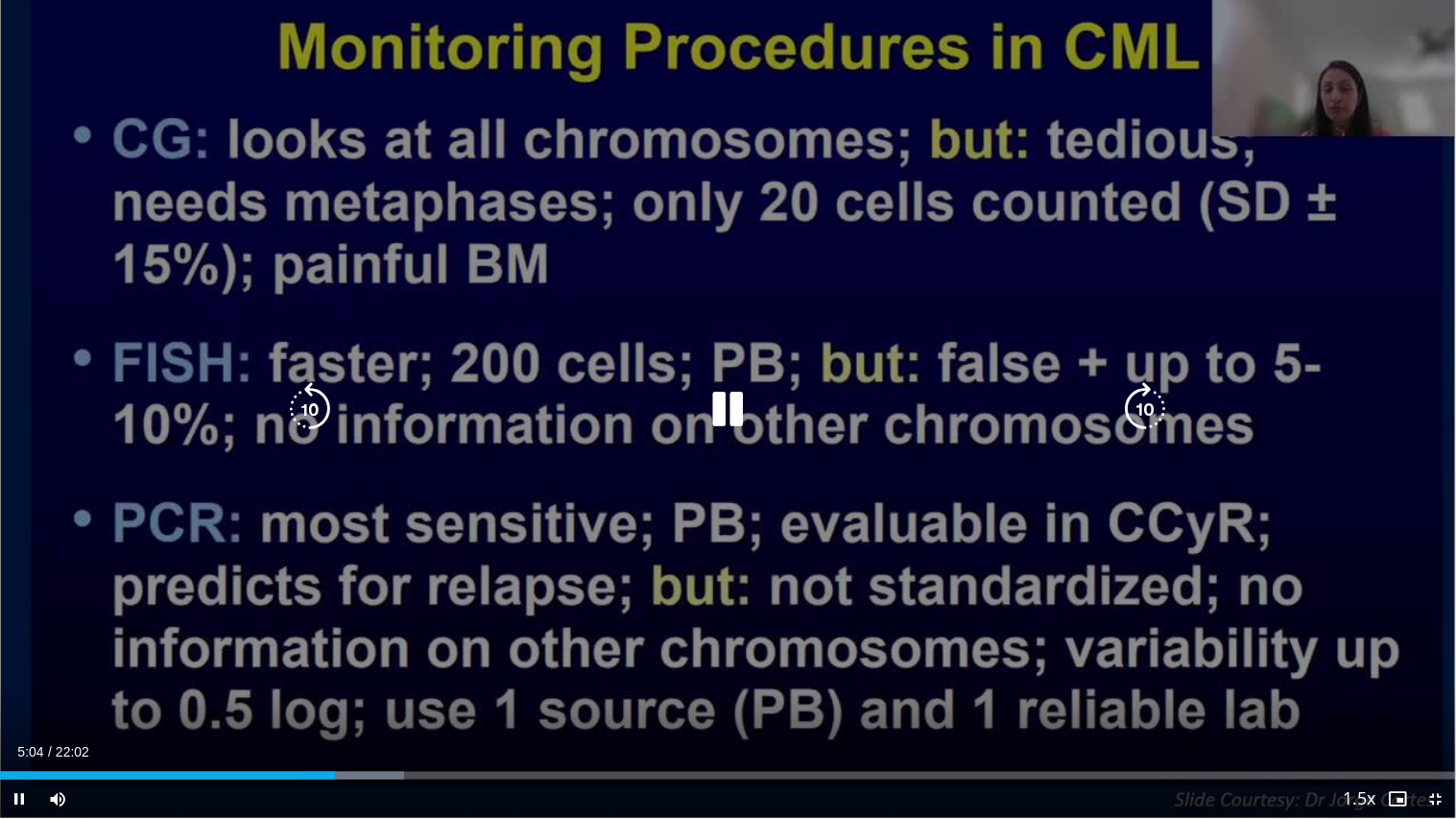 click at bounding box center [728, 409] 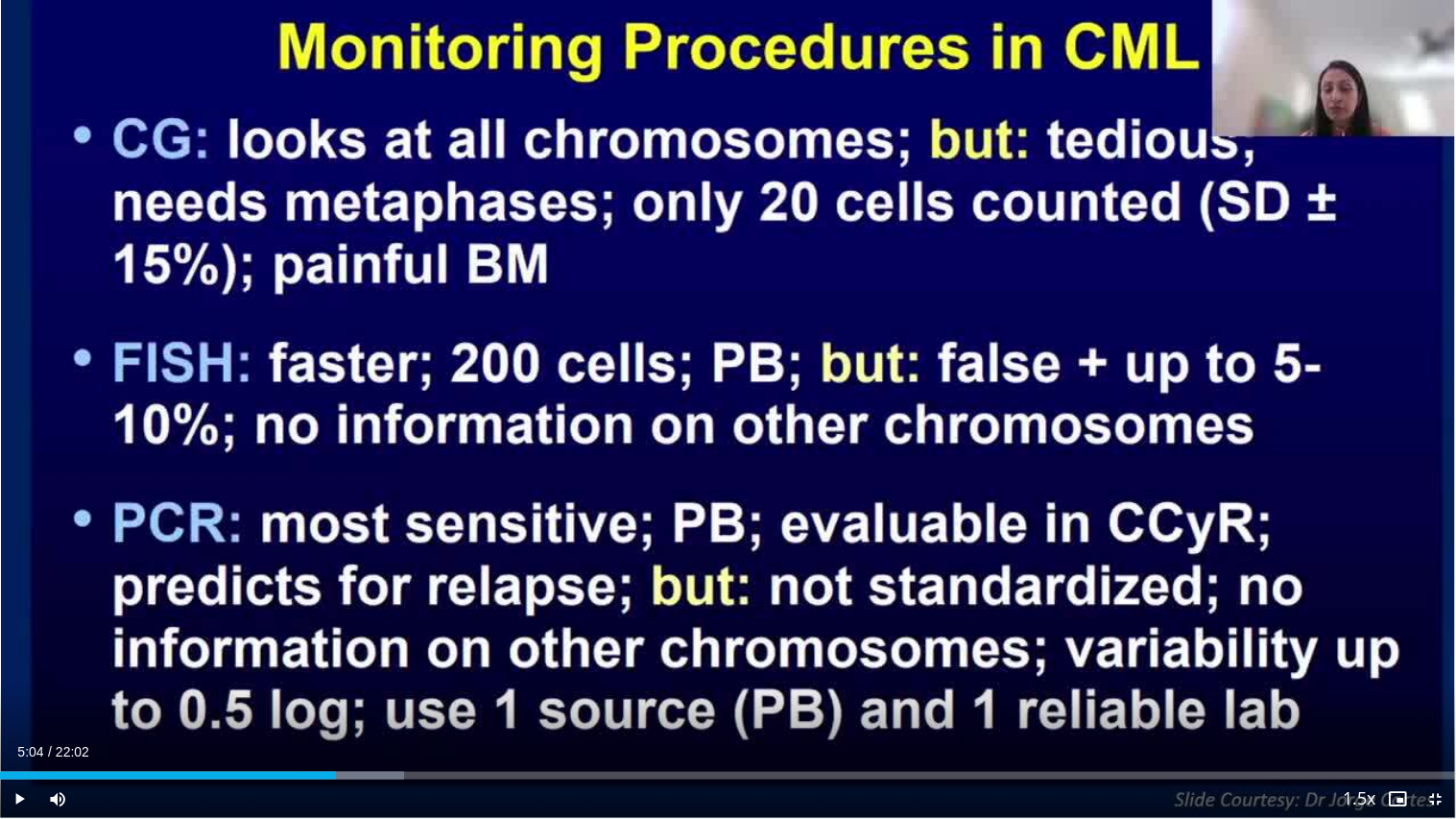 click on "60 seconds
Tap to unmute" at bounding box center [728, 409] 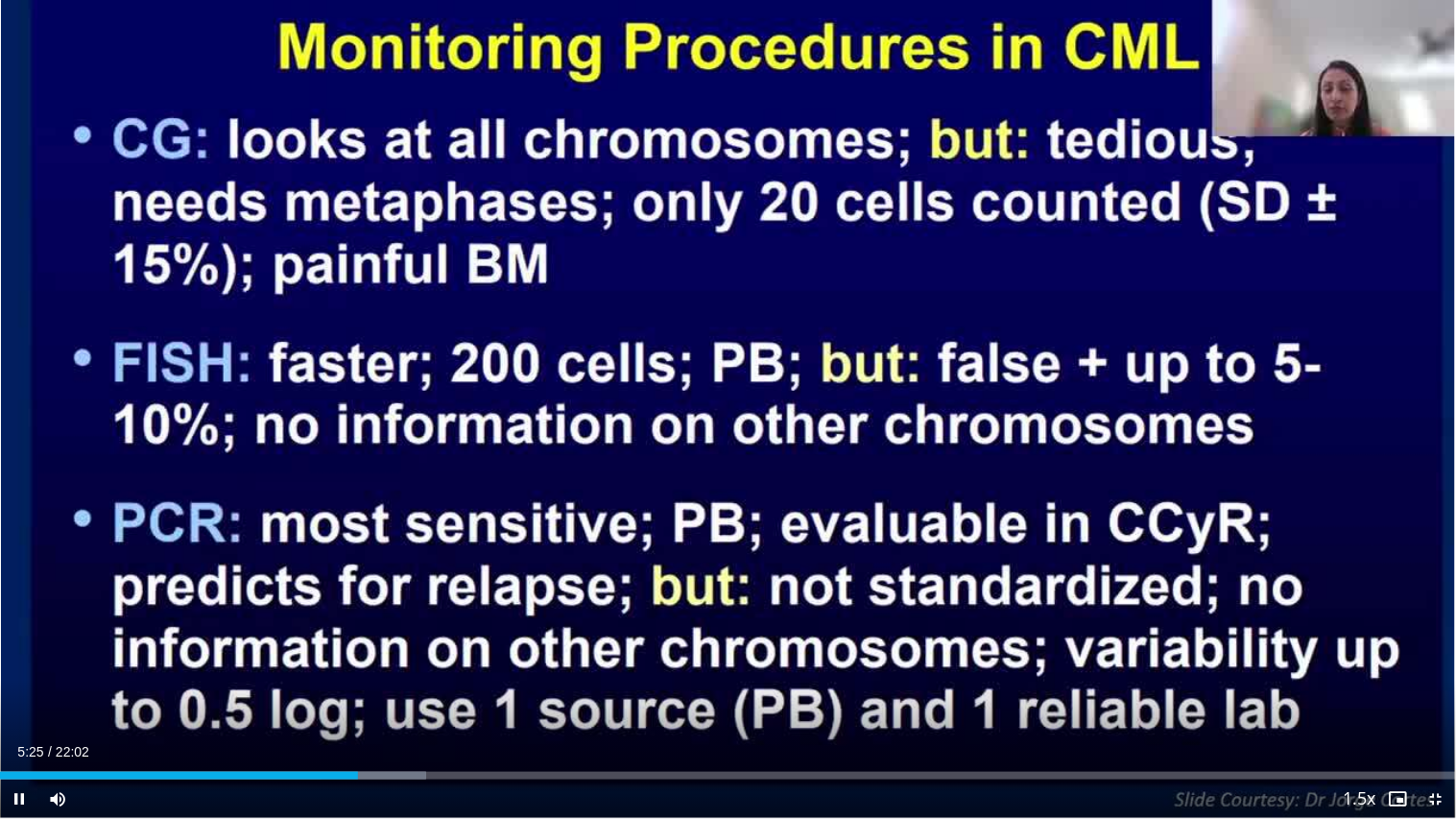 click on "10 seconds
Tap to unmute" at bounding box center [728, 409] 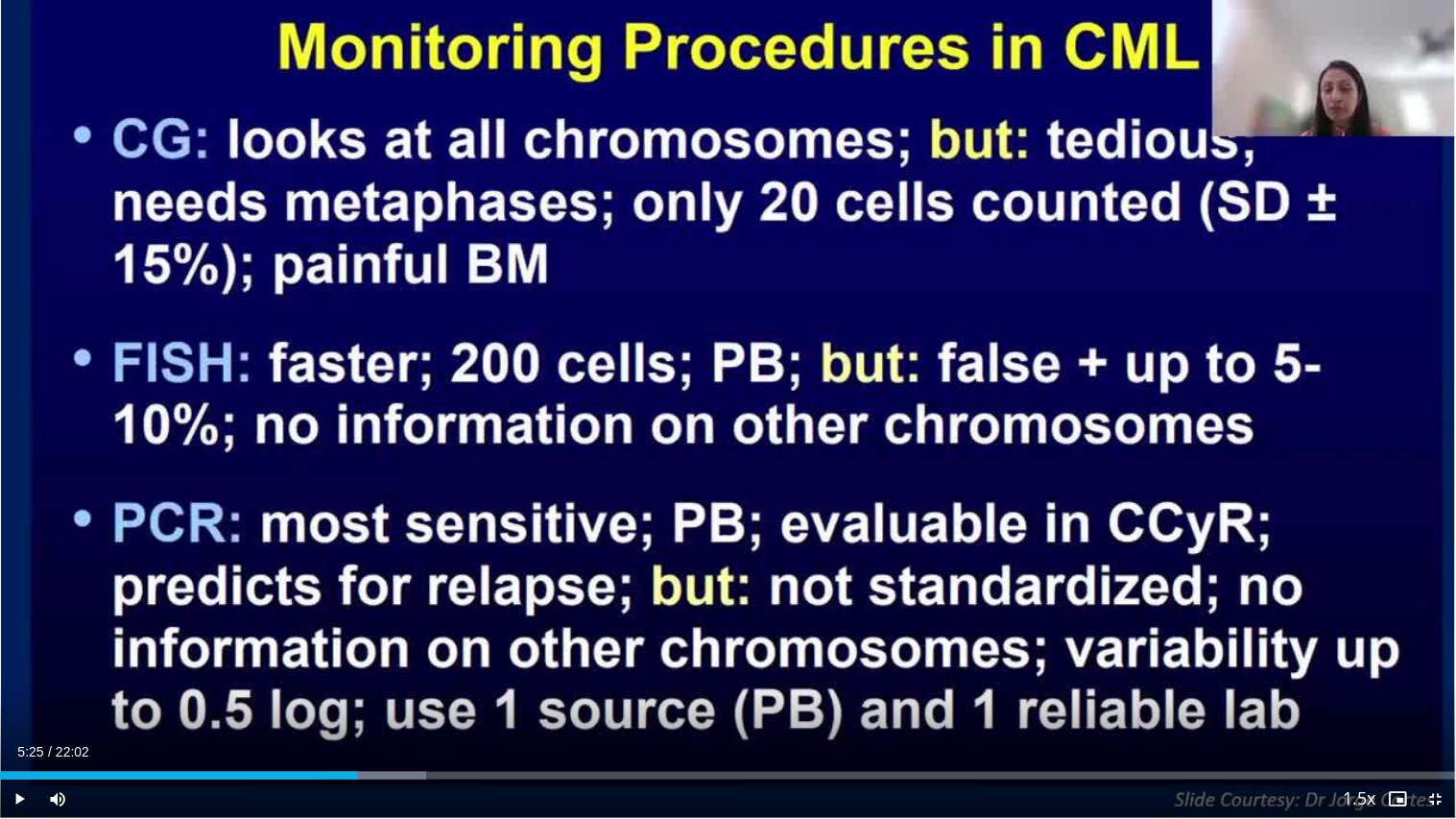 click on "10 seconds
Tap to unmute" at bounding box center [728, 409] 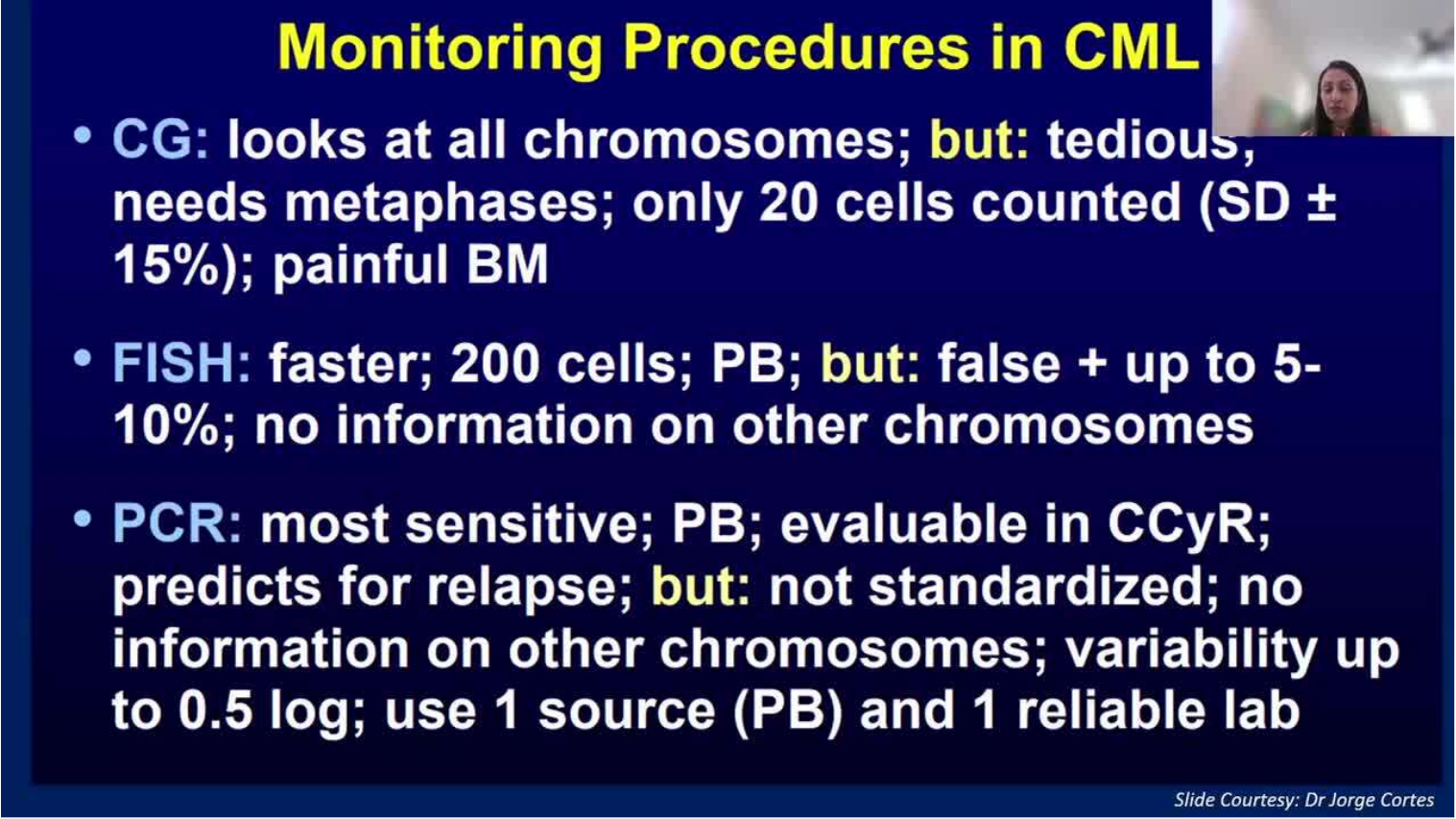 click on "10 seconds
Tap to unmute" at bounding box center (728, 409) 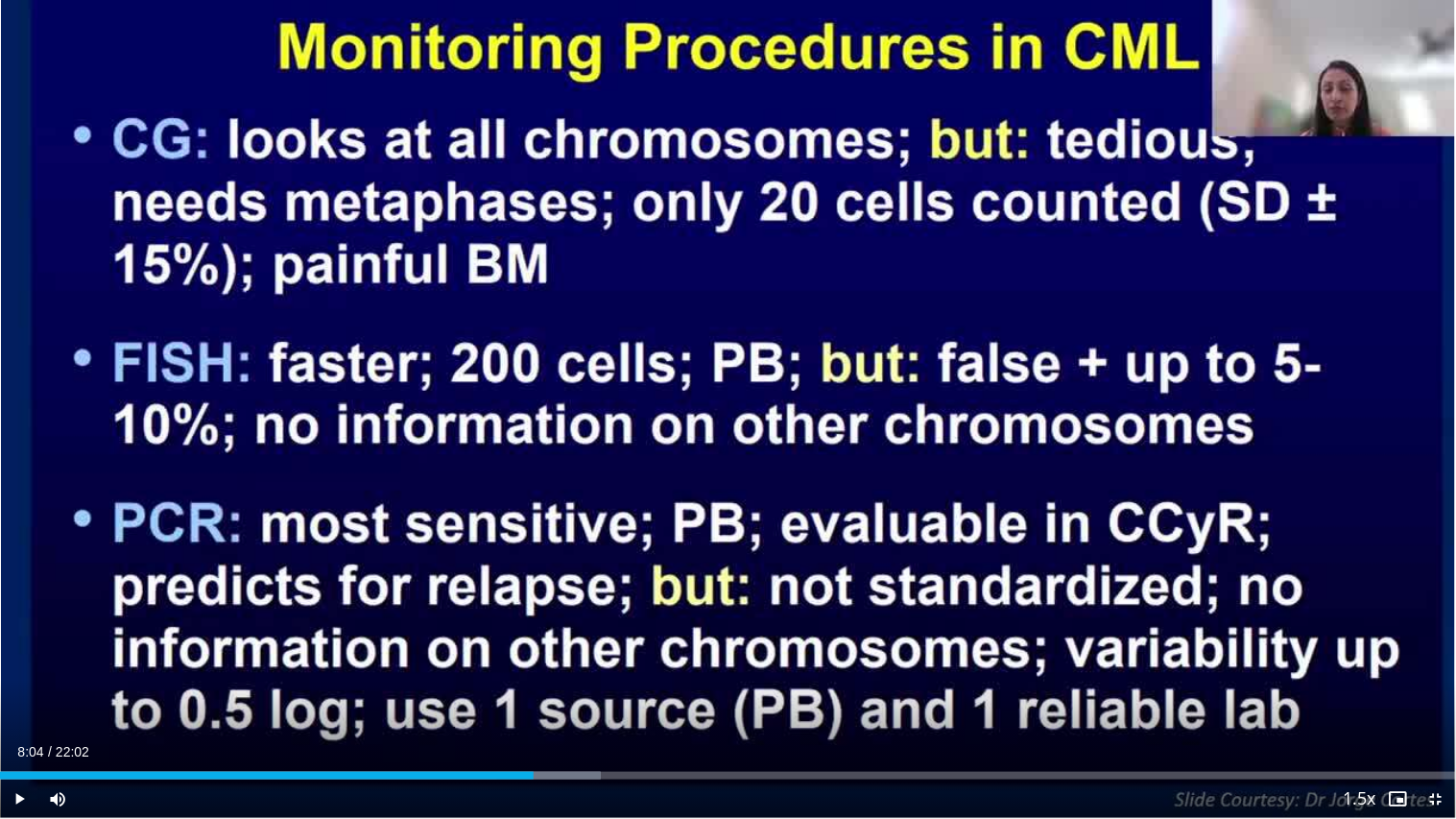 click on "10 seconds
Tap to unmute" at bounding box center (728, 409) 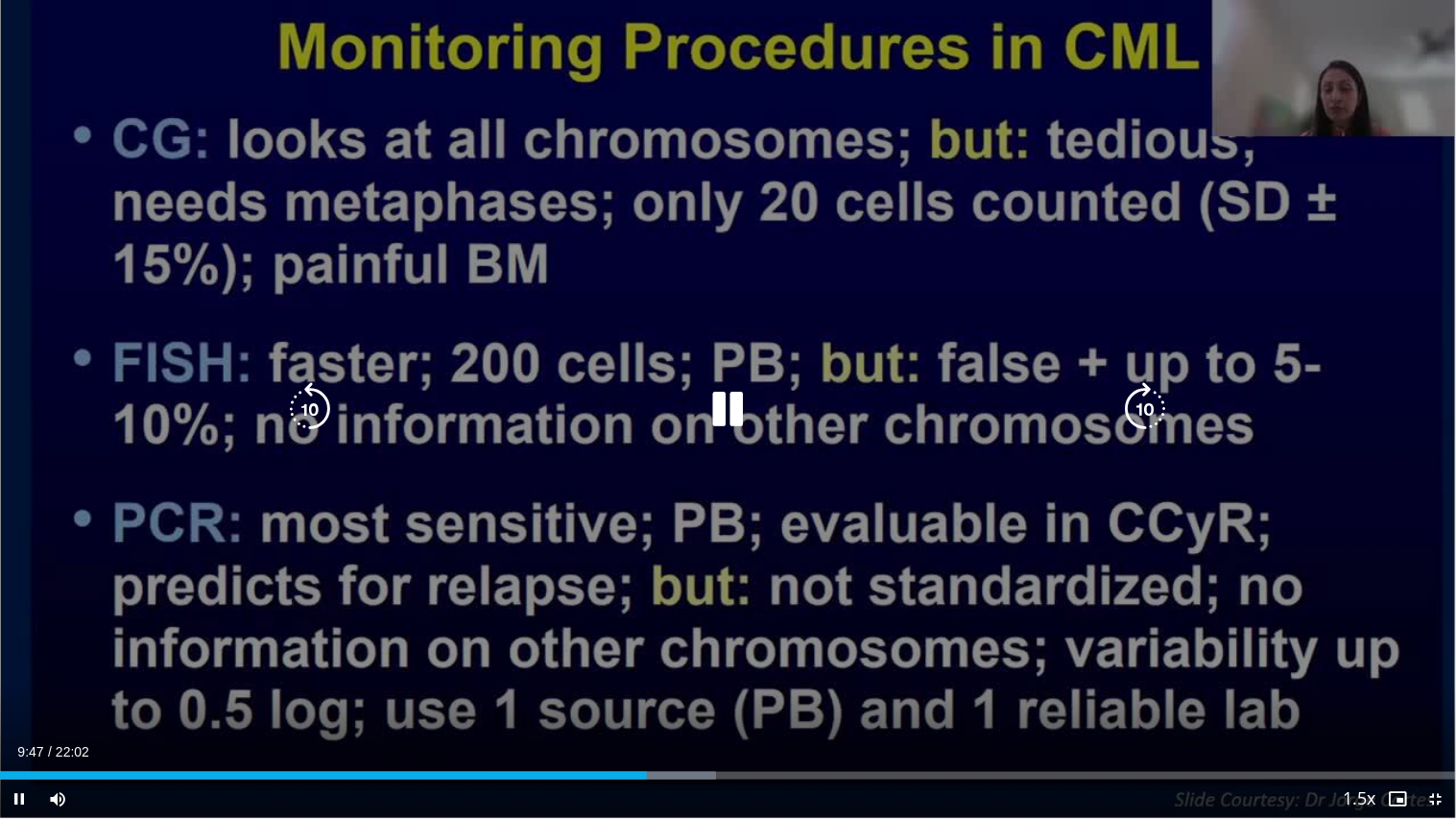 click on "10 seconds
Tap to unmute" at bounding box center (728, 409) 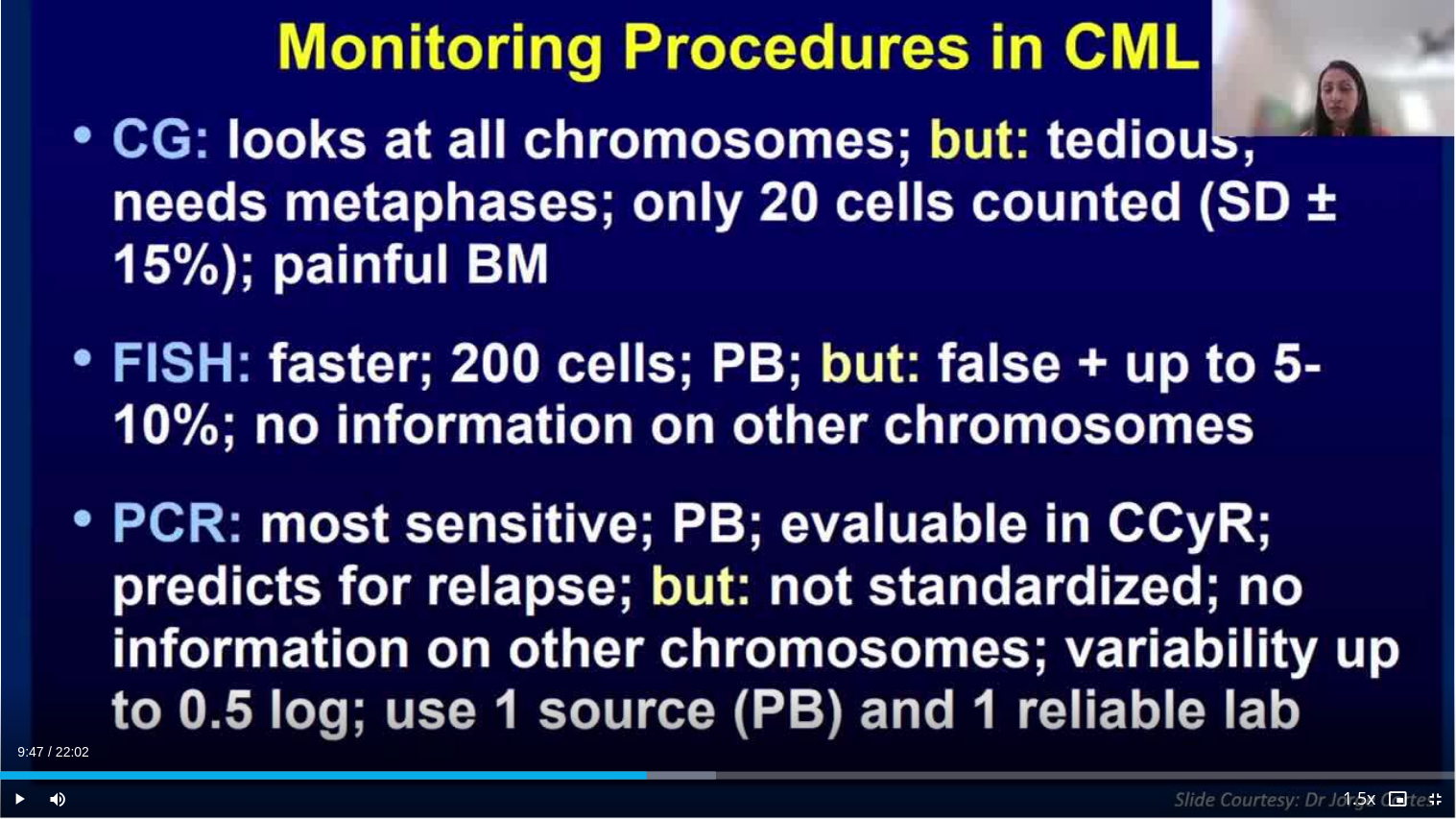 click on "10 seconds
Tap to unmute" at bounding box center (728, 409) 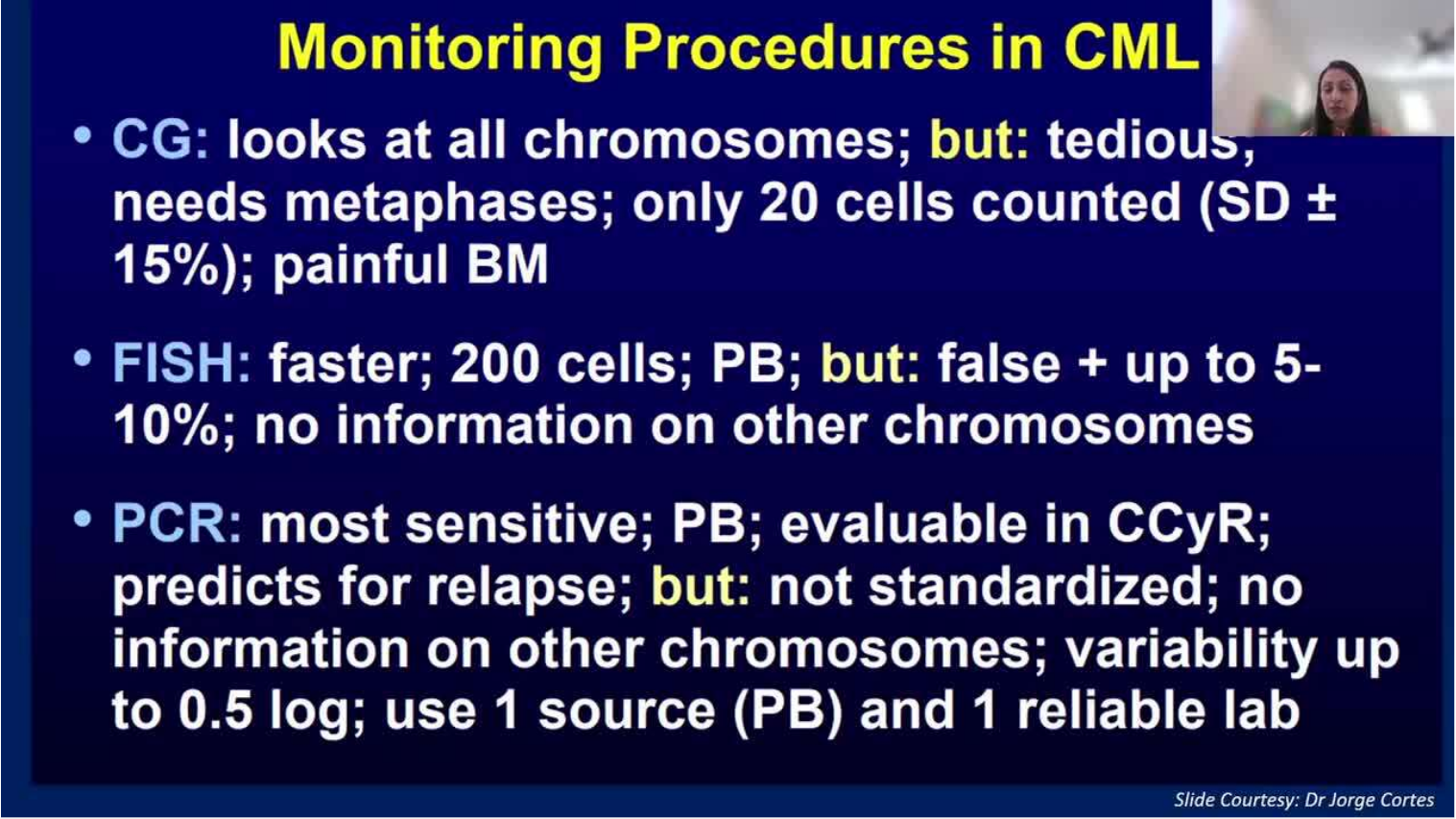 click on "10 seconds
Tap to unmute" at bounding box center [728, 409] 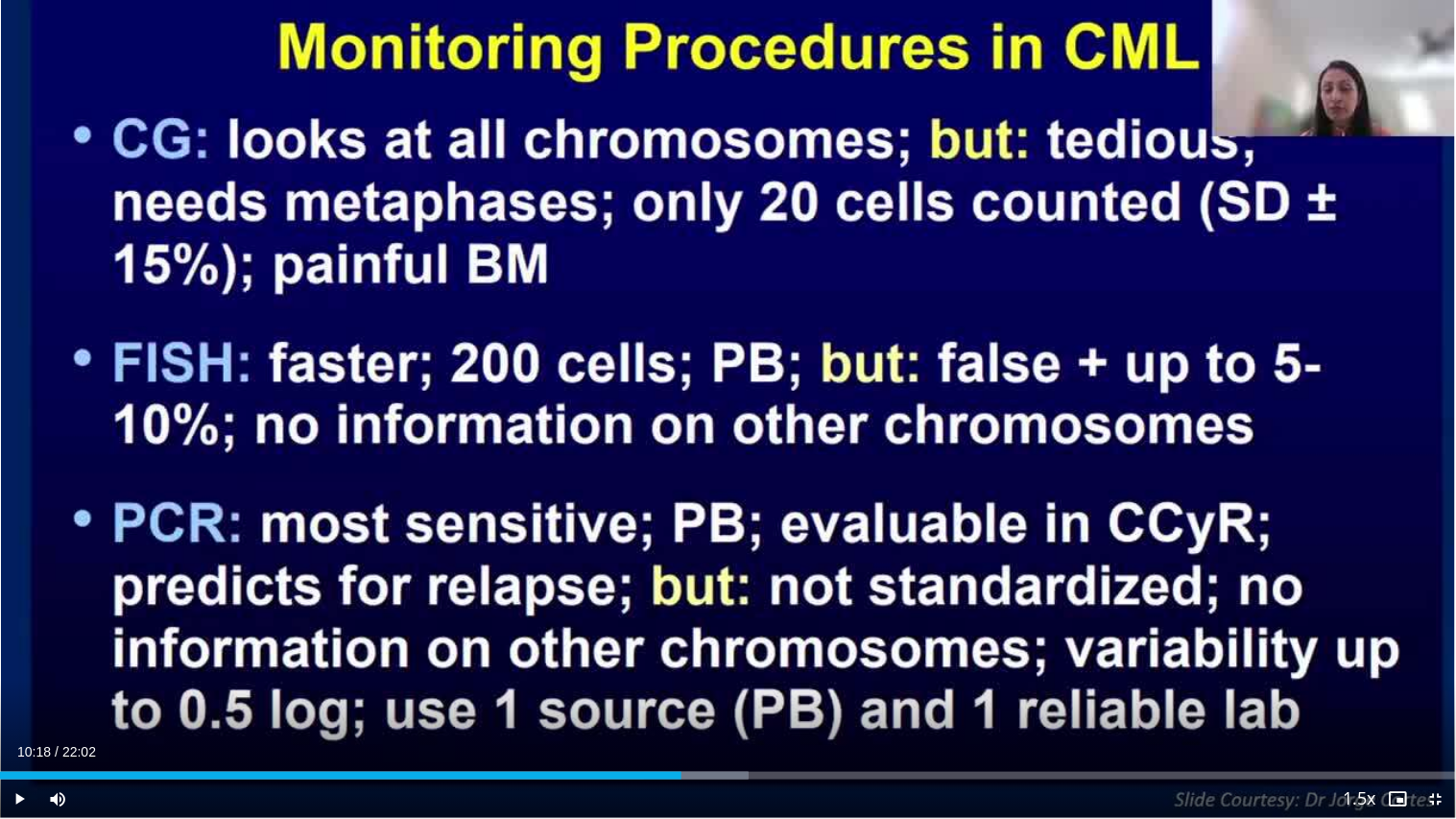 click on "10 seconds
Tap to unmute" at bounding box center [728, 409] 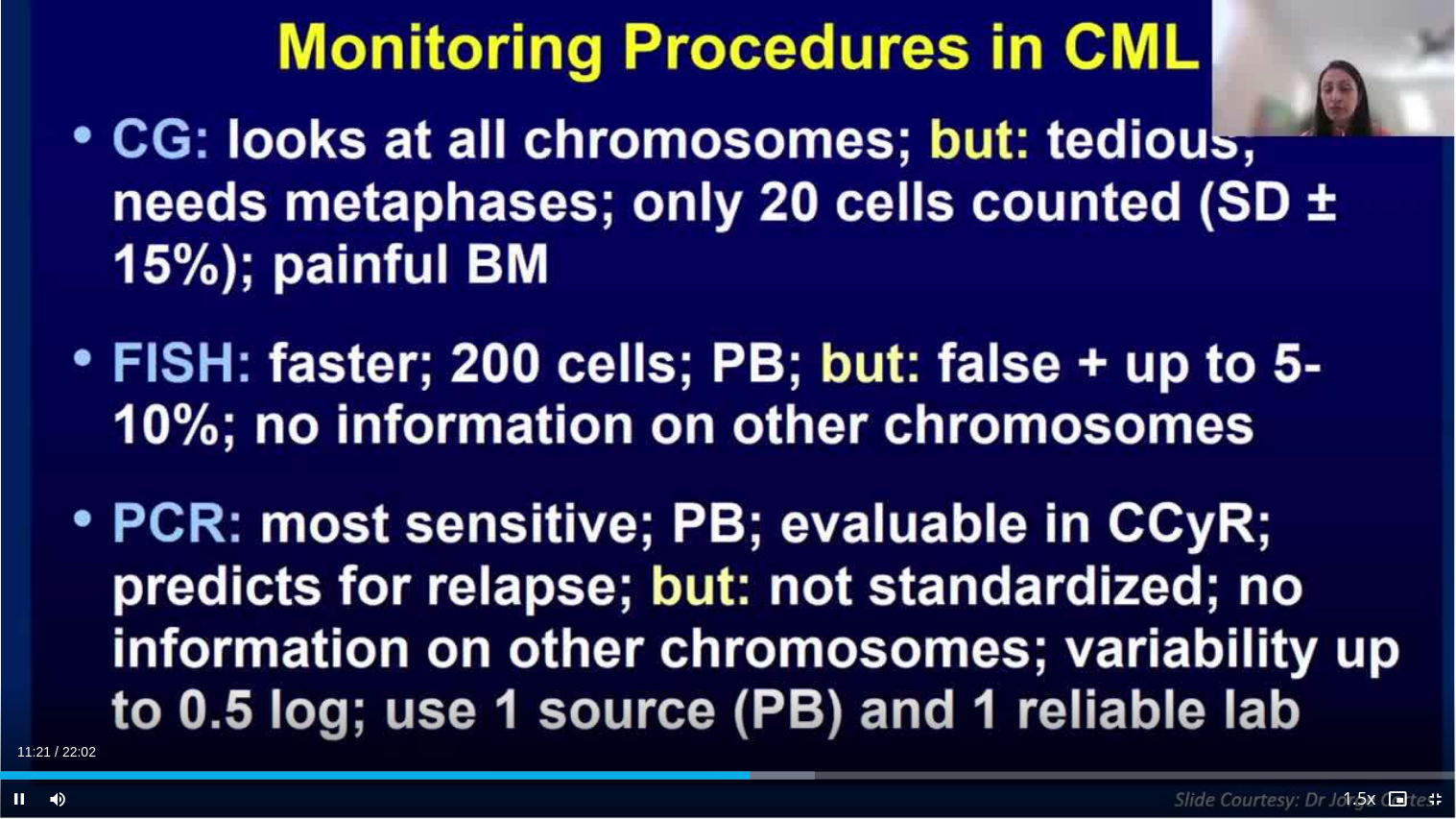 click on "10 seconds
Tap to unmute" at bounding box center [728, 409] 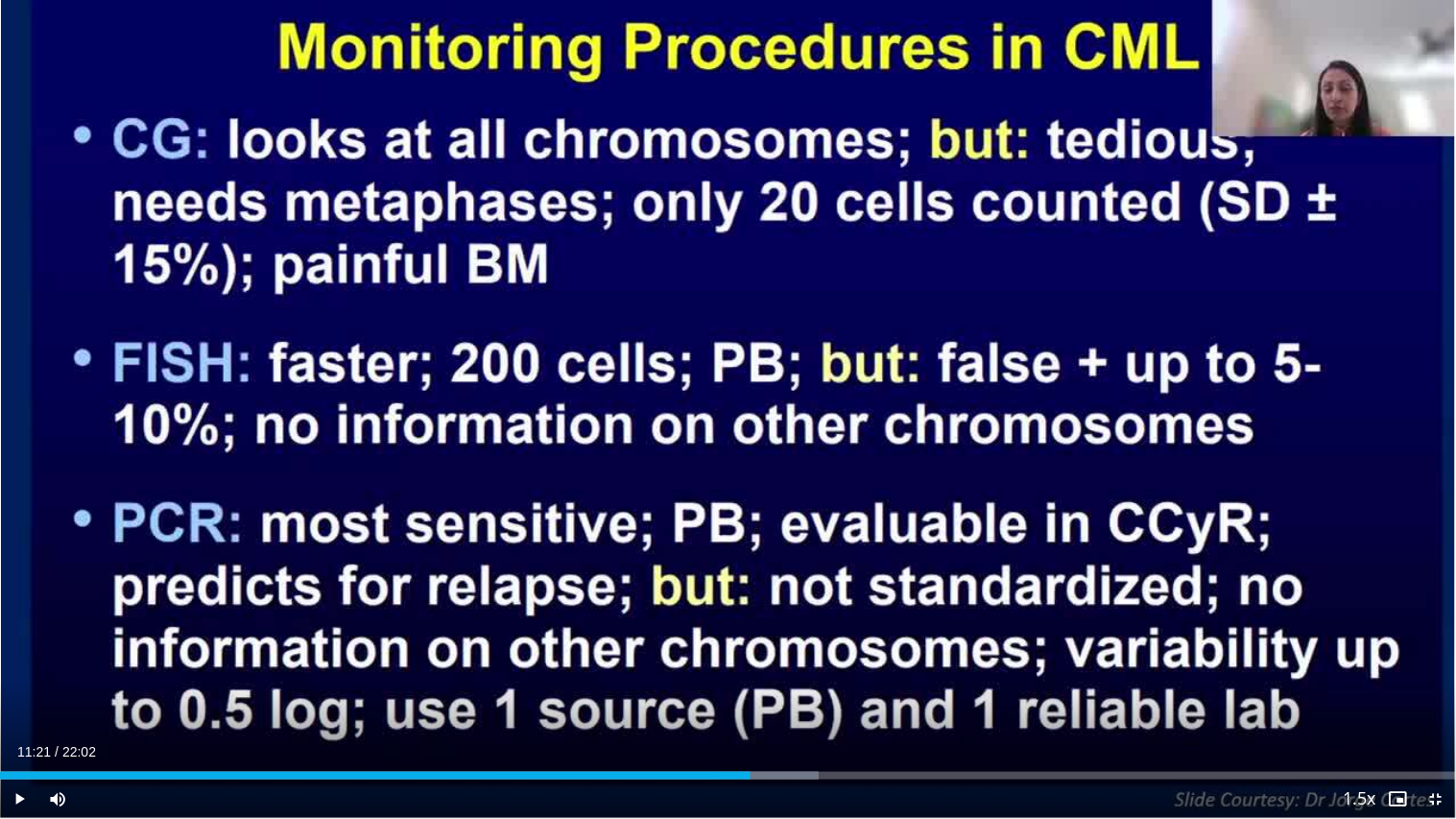 click on "10 seconds
Tap to unmute" at bounding box center [728, 409] 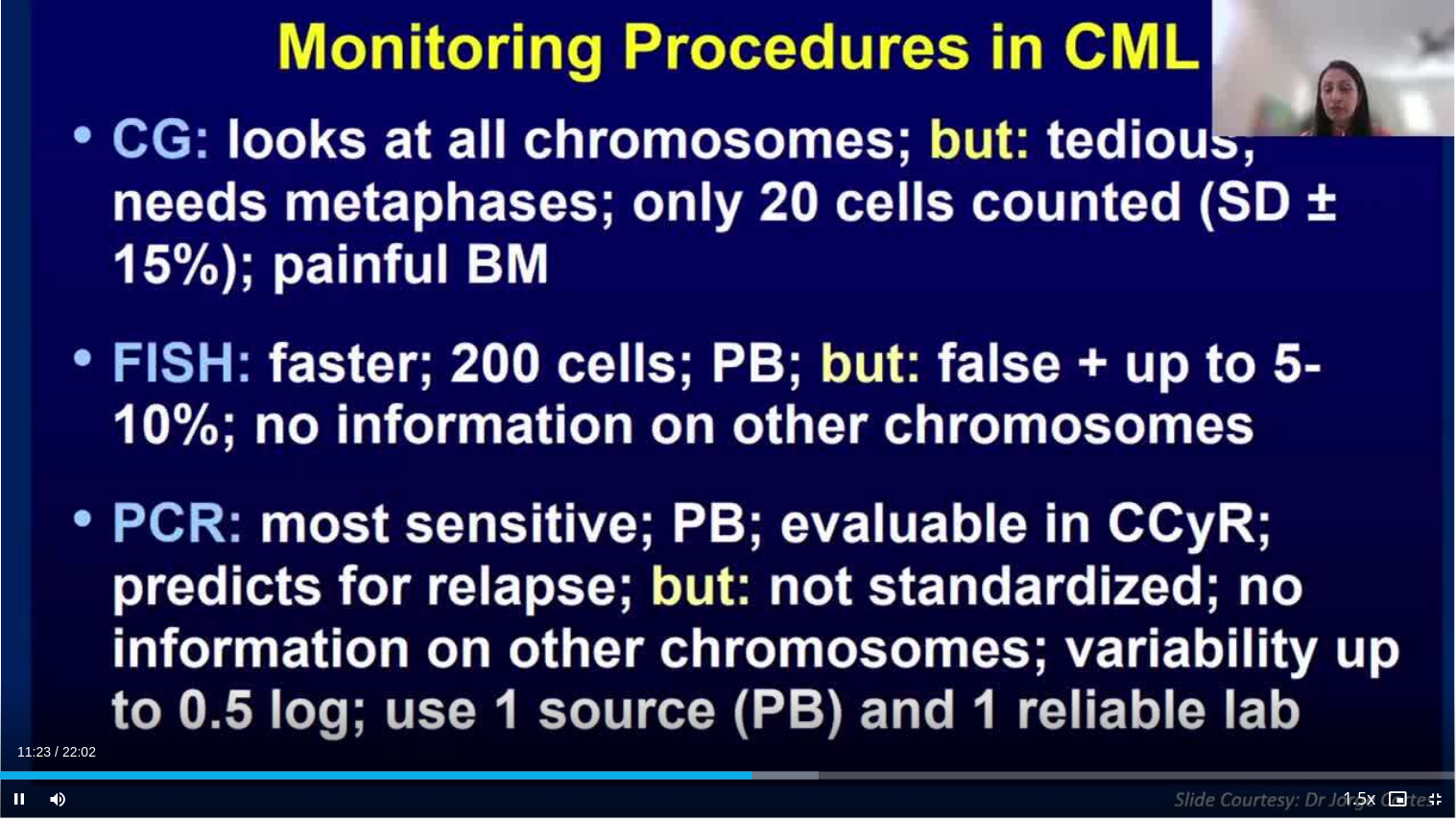 click on "10 seconds
Tap to unmute" at bounding box center [728, 409] 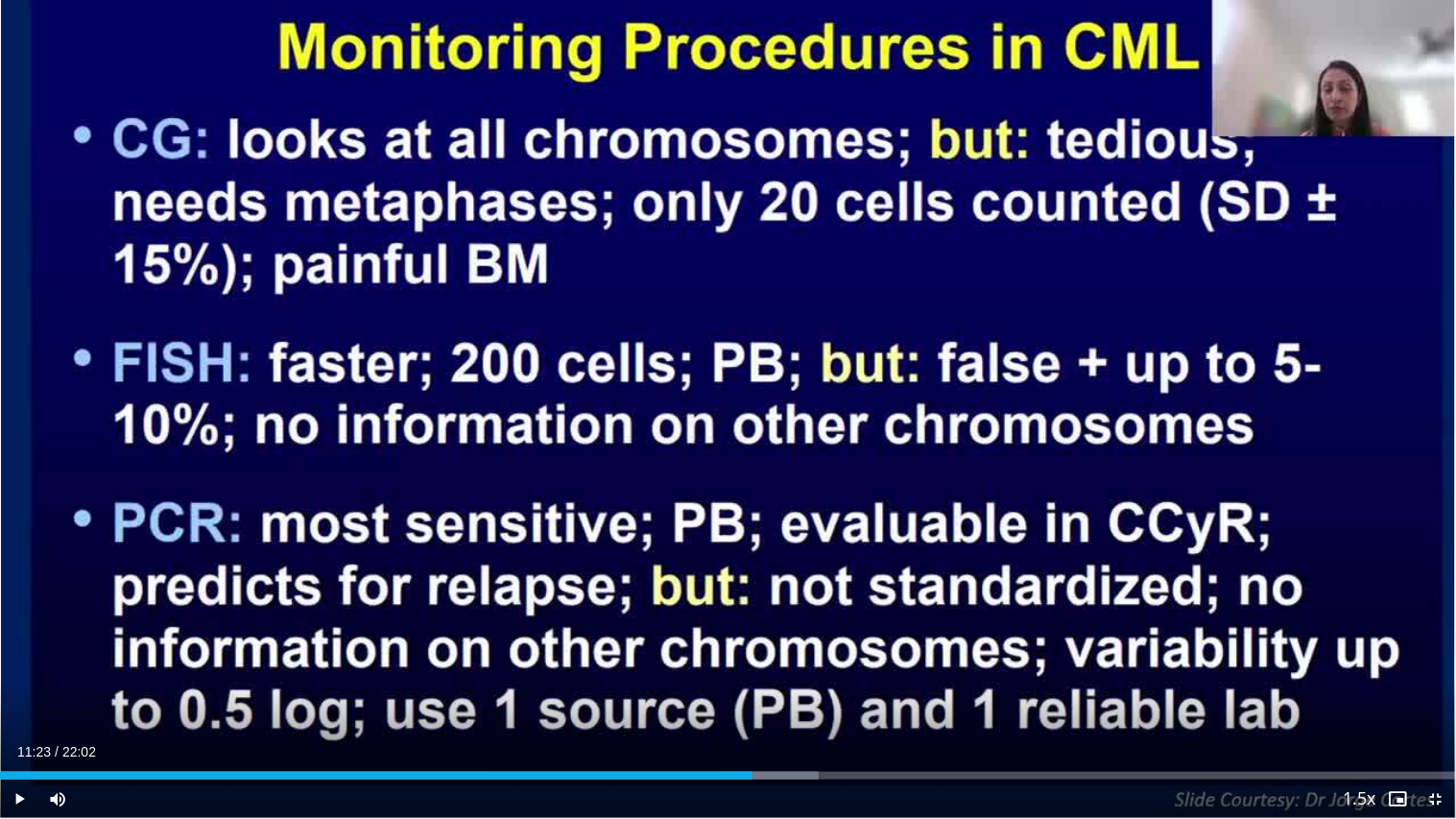 click on "10 seconds
Tap to unmute" at bounding box center (728, 409) 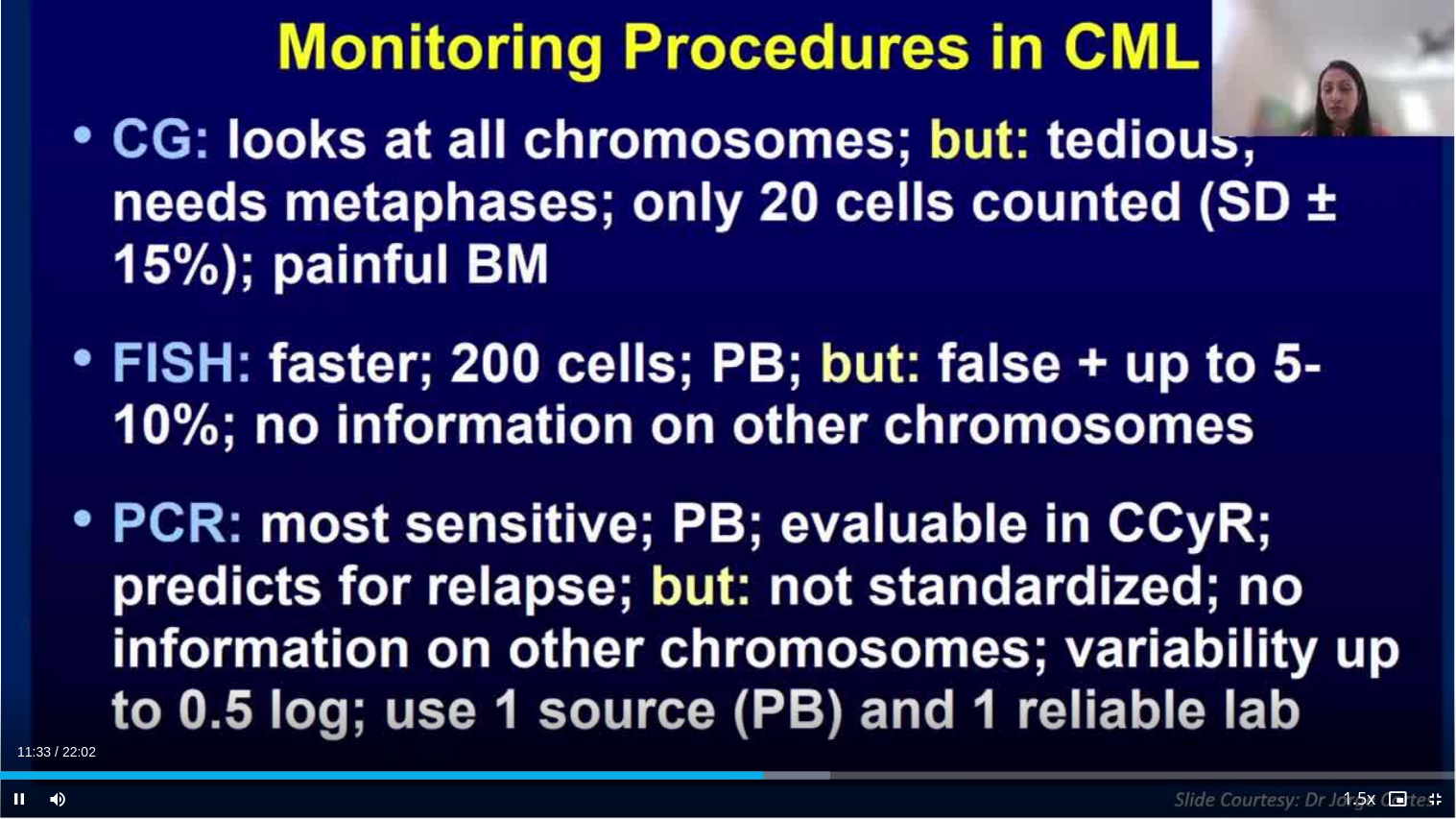 click on "10 seconds
Tap to unmute" at bounding box center [728, 409] 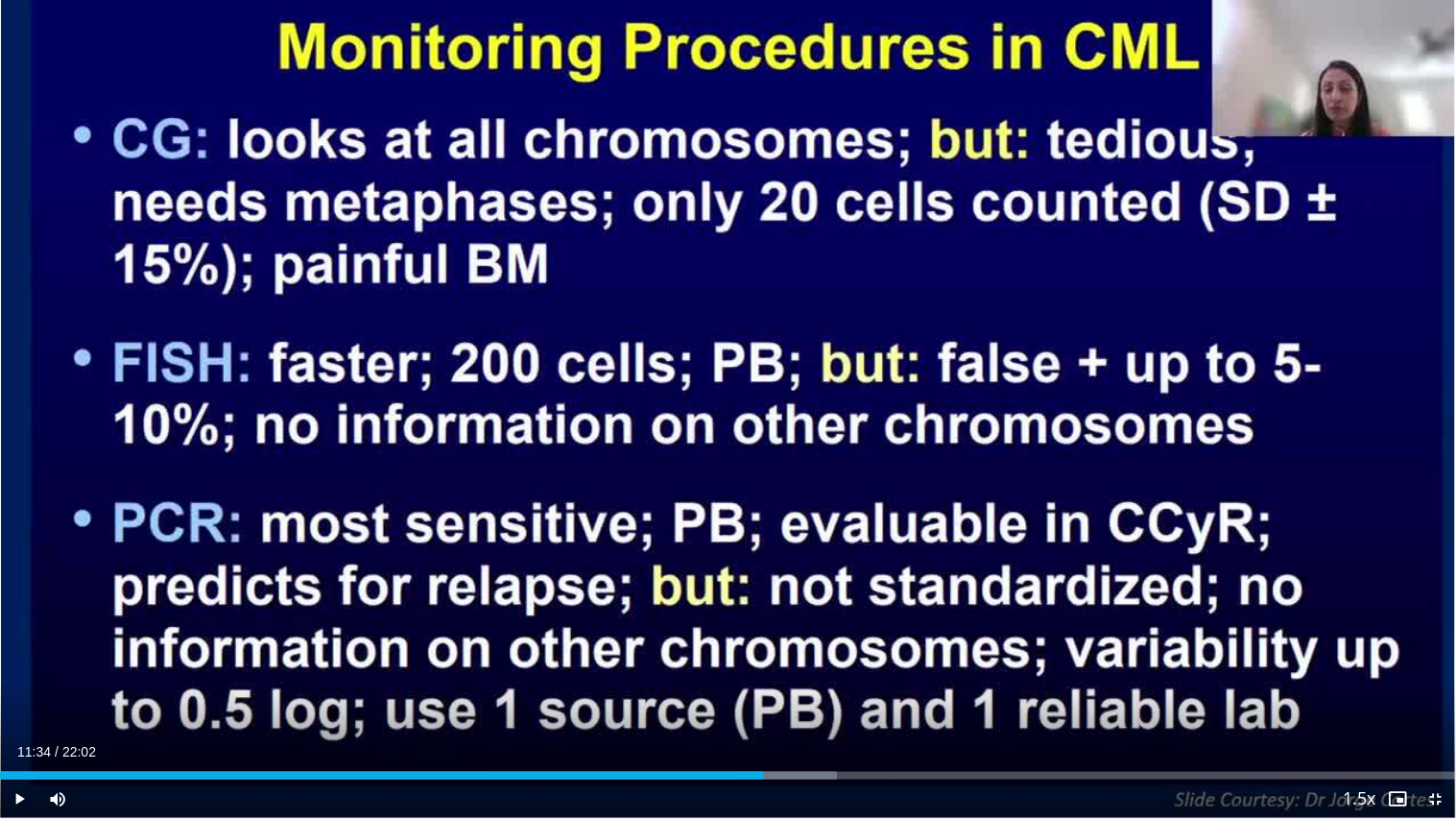 click on "10 seconds
Tap to unmute" at bounding box center [728, 409] 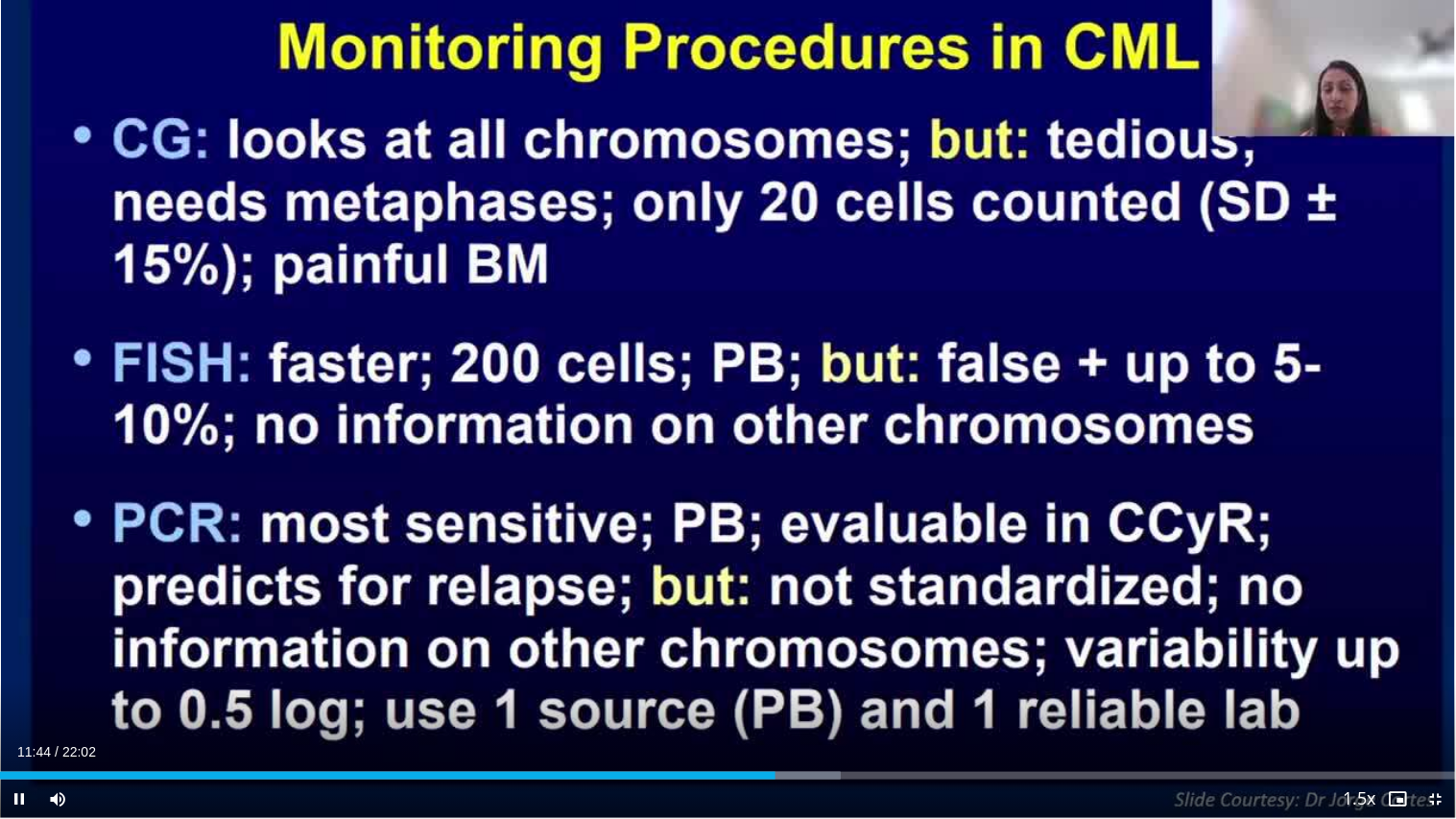 click on "10 seconds
Tap to unmute" at bounding box center (728, 409) 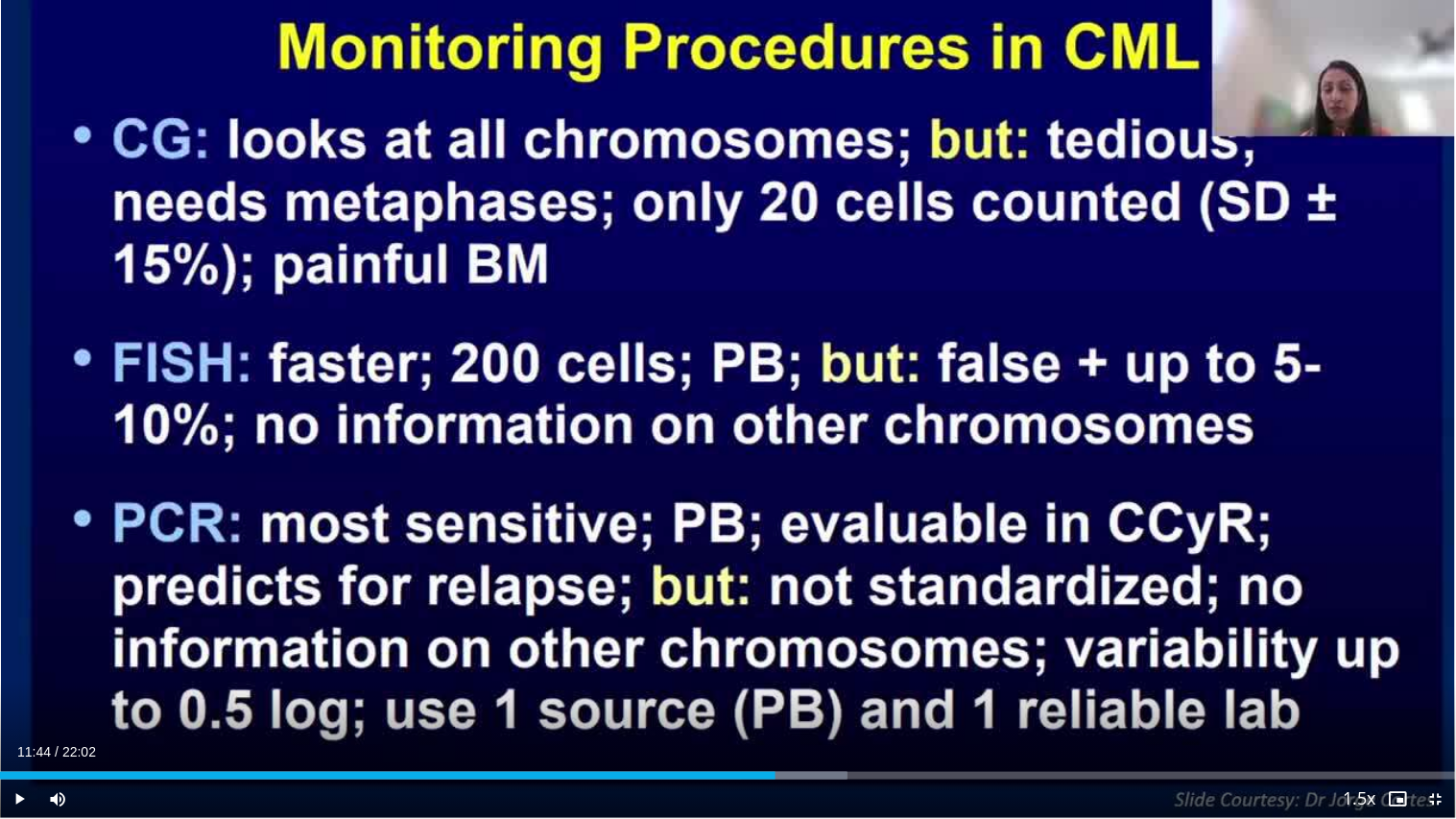 click on "10 seconds
Tap to unmute" at bounding box center (728, 409) 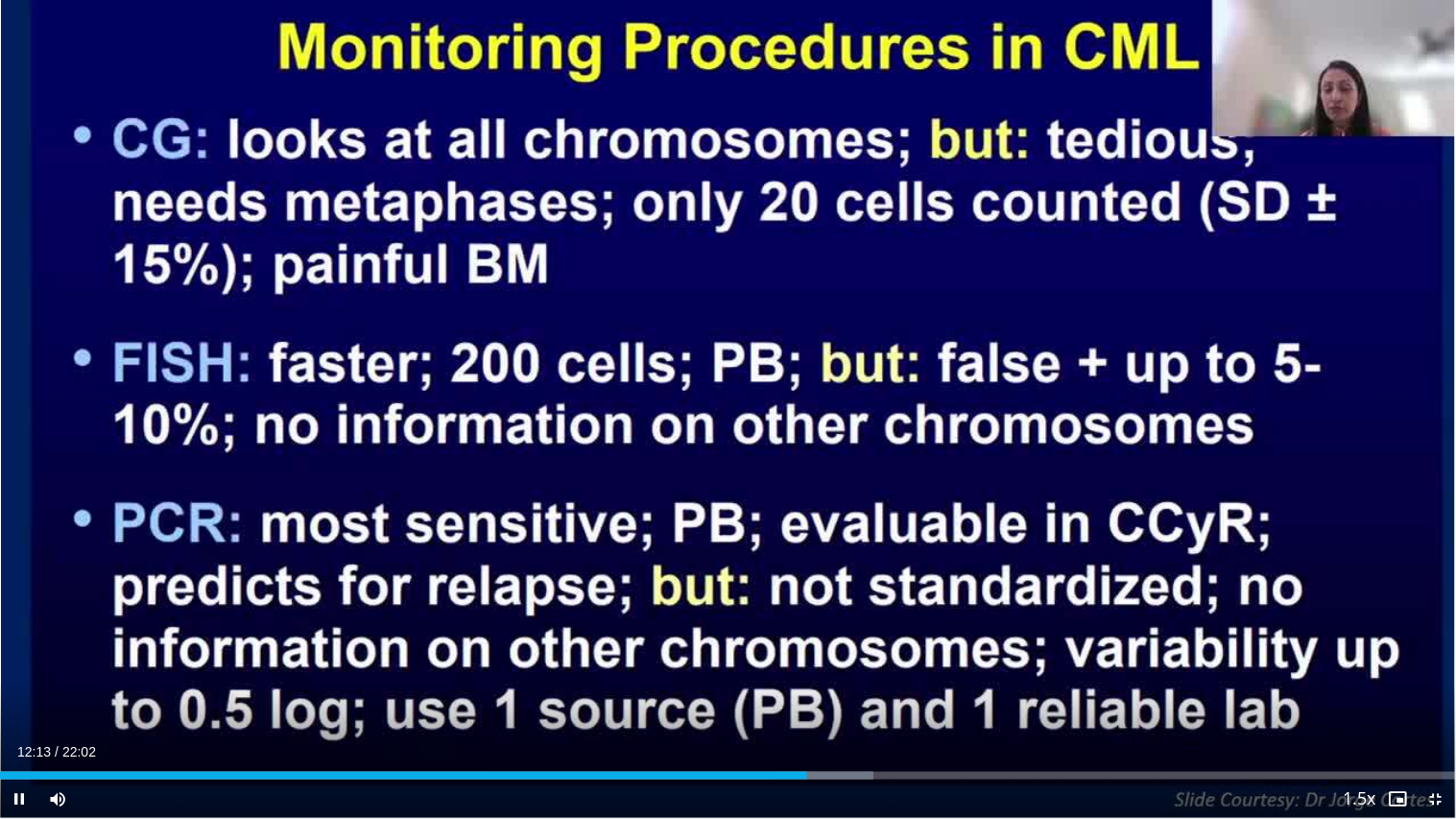 click on "10 seconds
Tap to unmute" at bounding box center (728, 409) 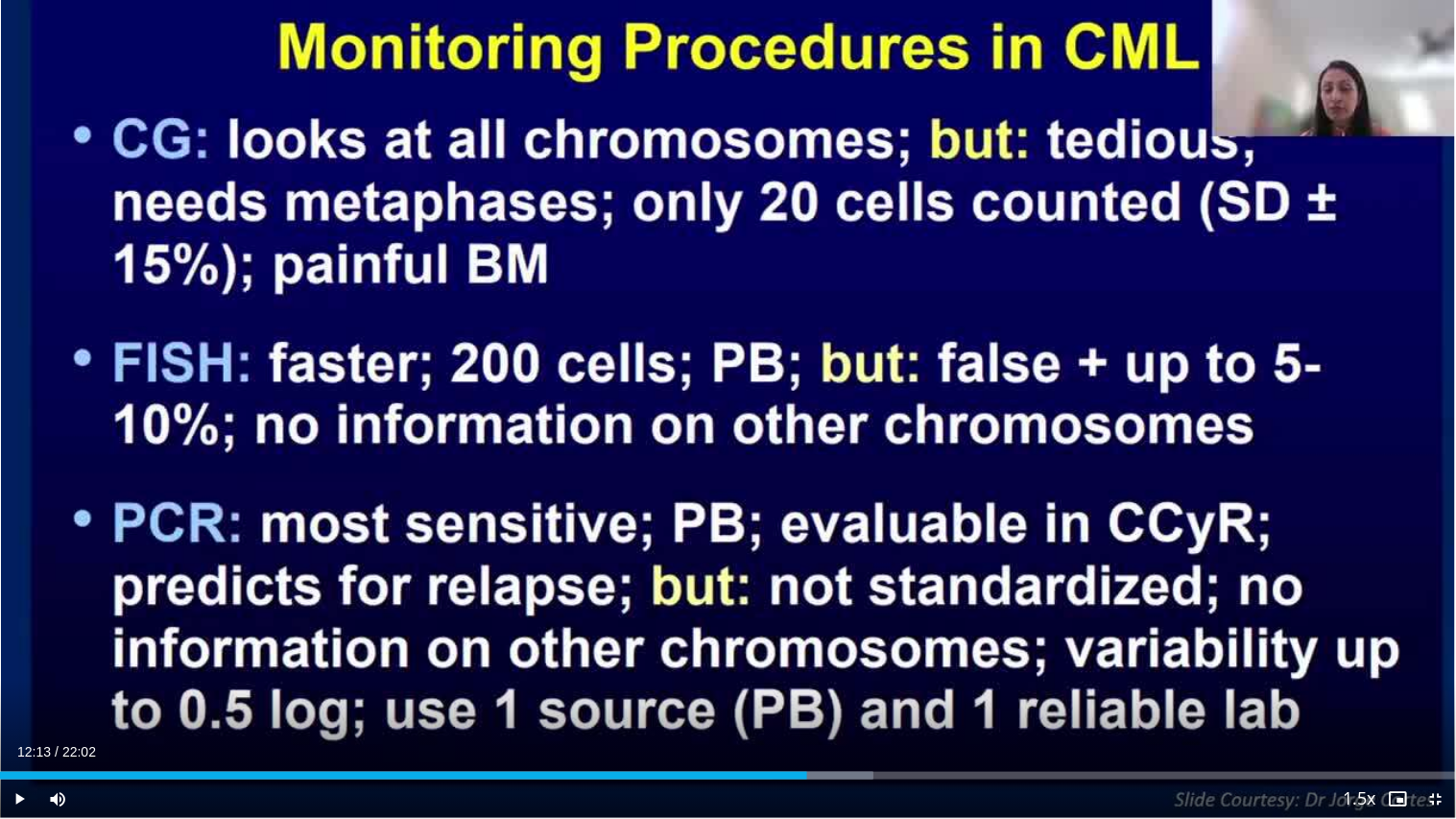 click on "10 seconds
Tap to unmute" at bounding box center [728, 409] 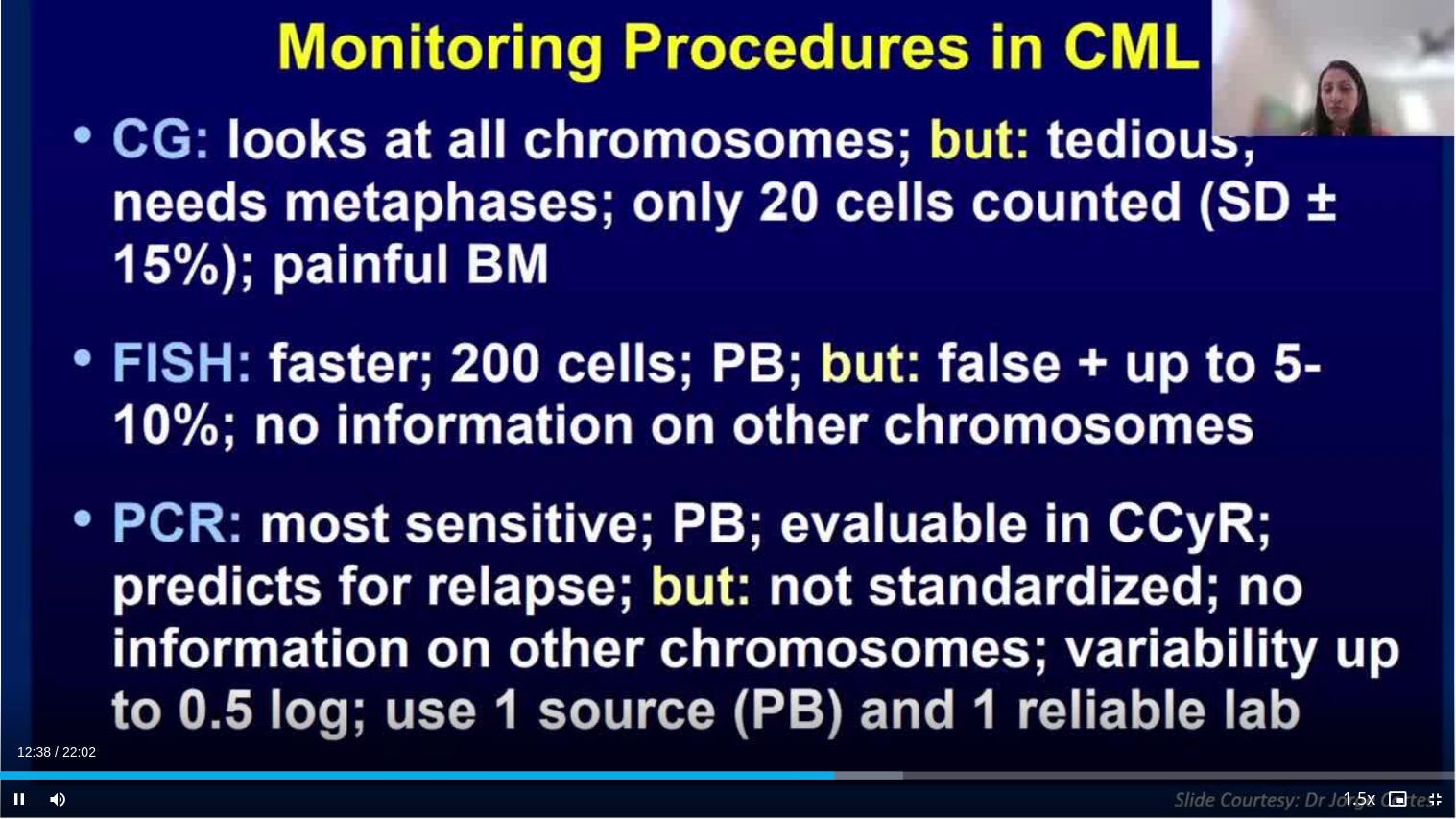 click on "10 seconds
Tap to unmute" at bounding box center [728, 409] 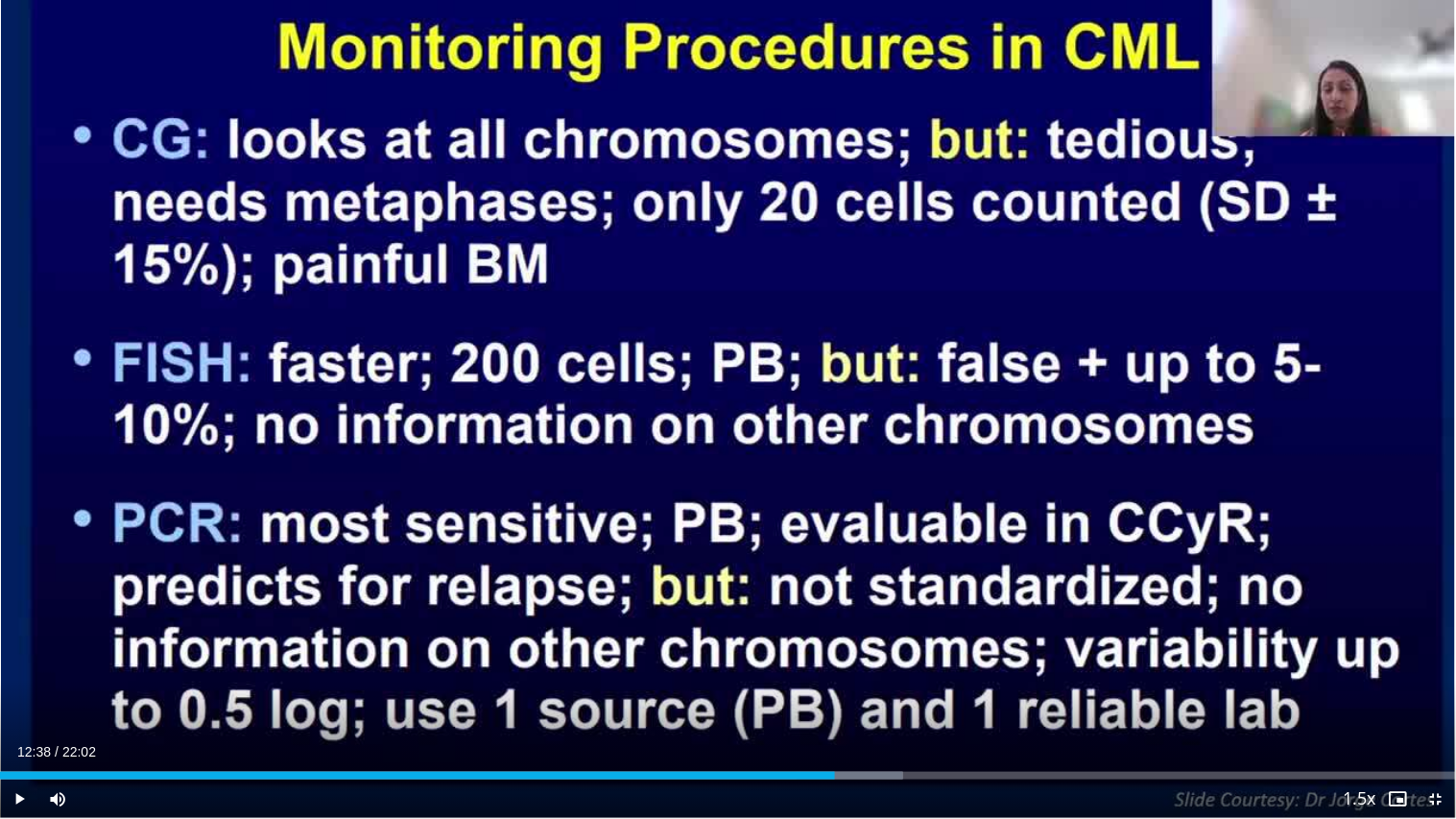 click on "10 seconds
Tap to unmute" at bounding box center [728, 409] 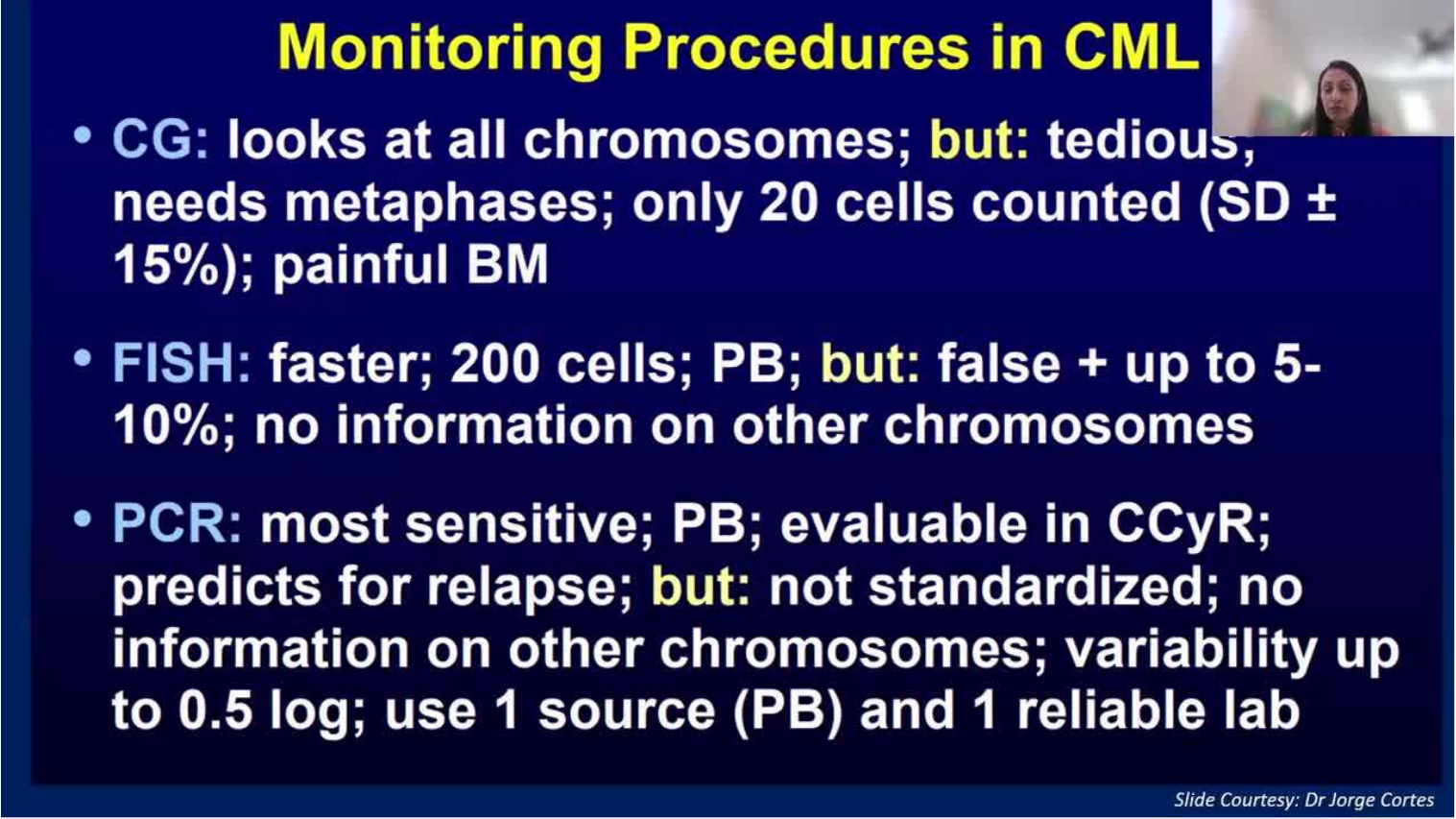 click on "10 seconds
Tap to unmute" at bounding box center (728, 409) 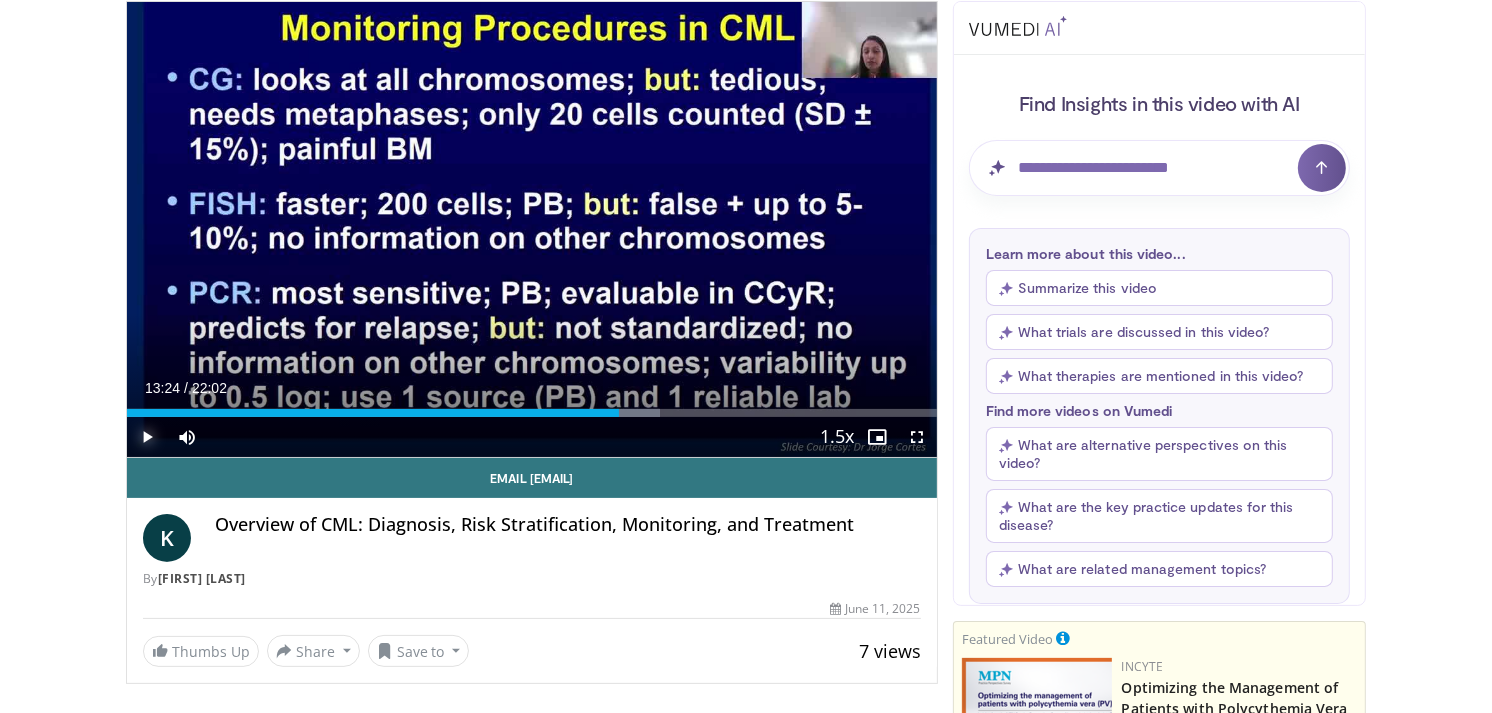 click at bounding box center [147, 437] 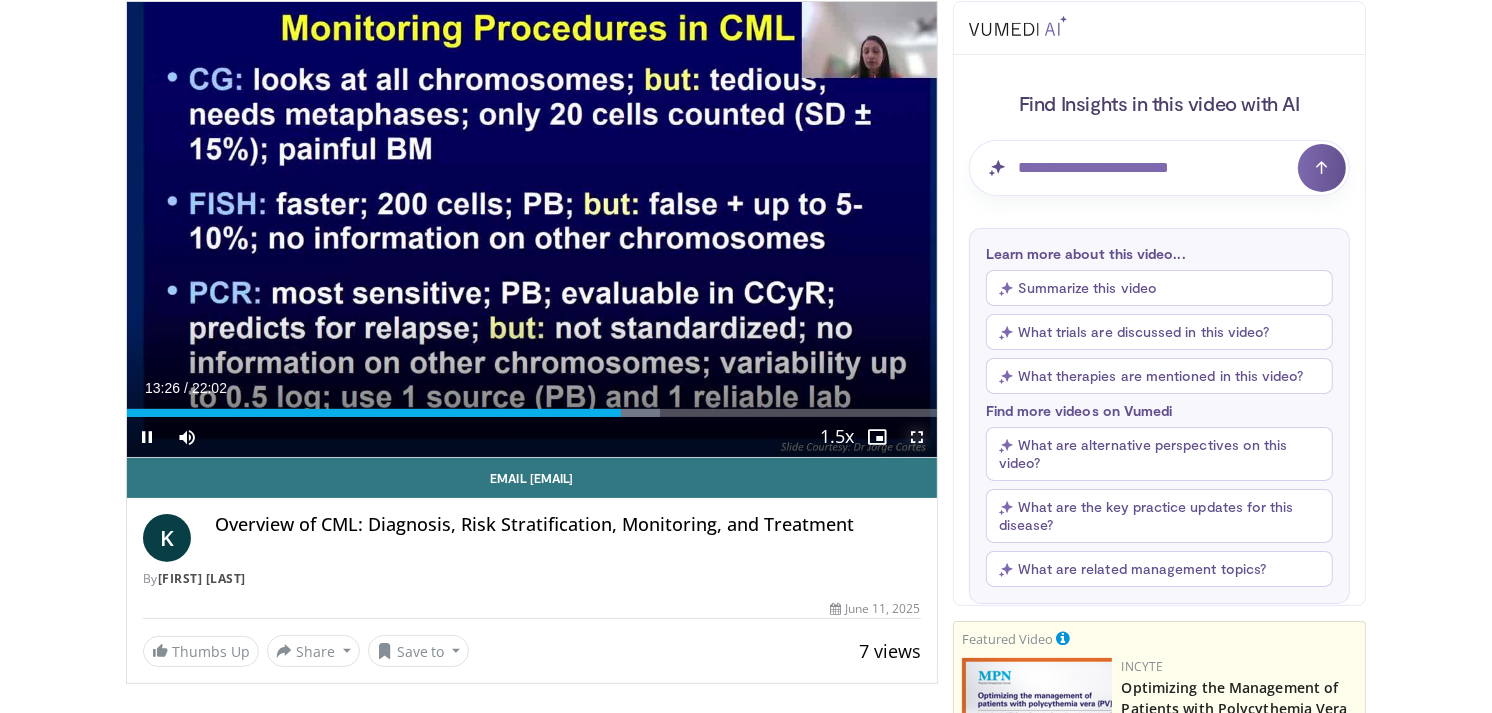 click at bounding box center (917, 437) 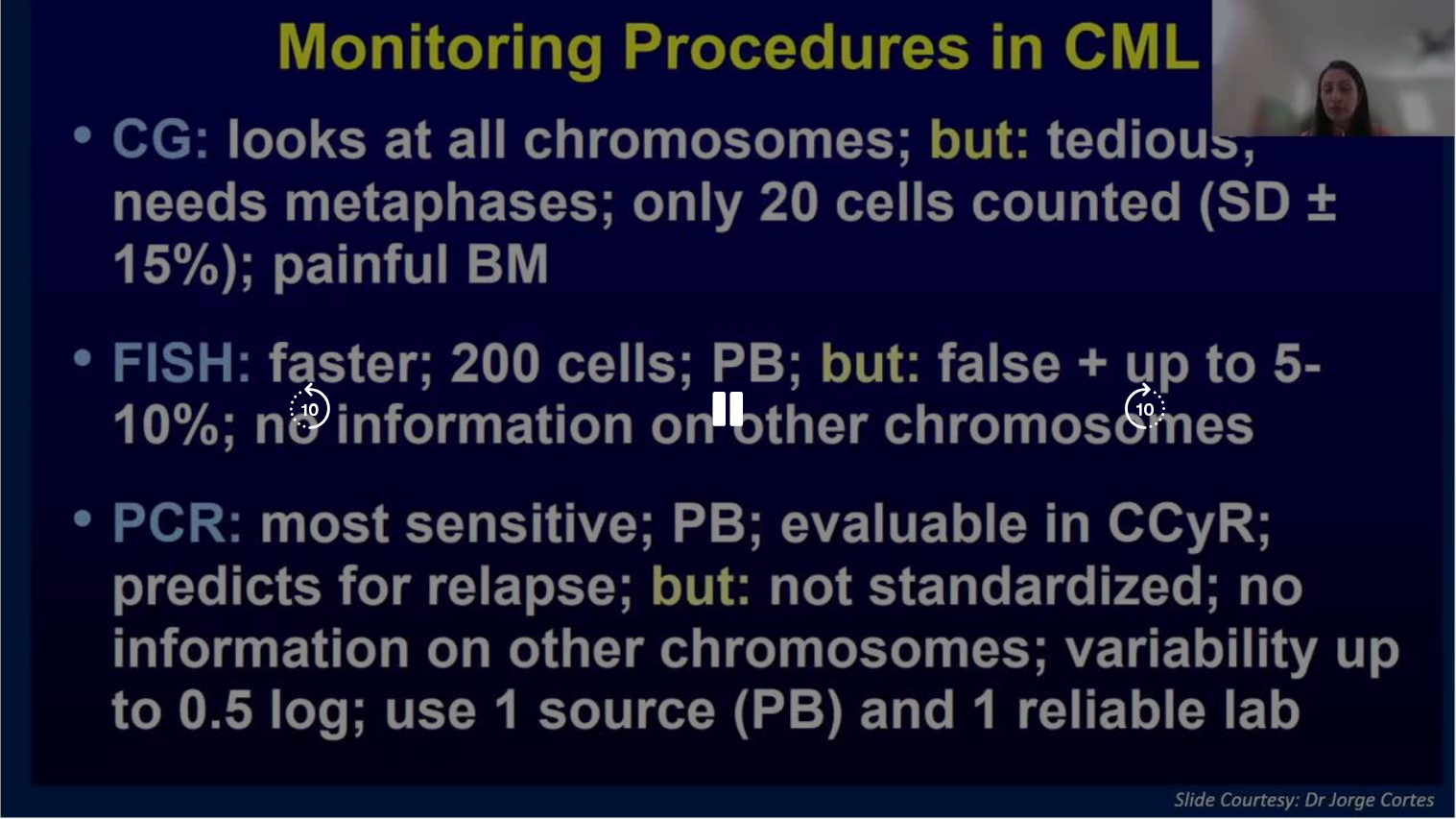 click on "10 seconds
Tap to unmute" at bounding box center (728, 409) 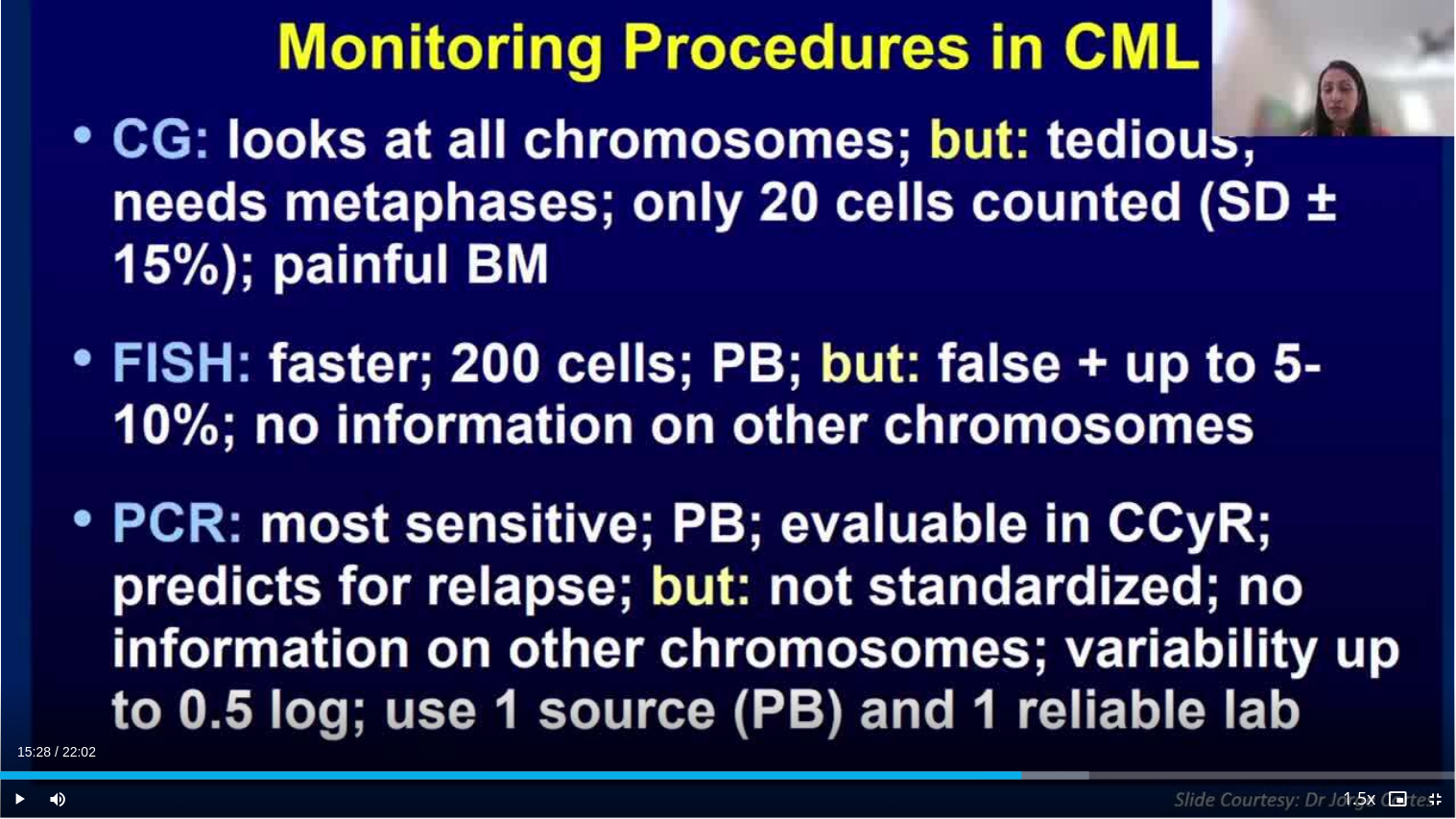 click on "10 seconds
Tap to unmute" at bounding box center [728, 409] 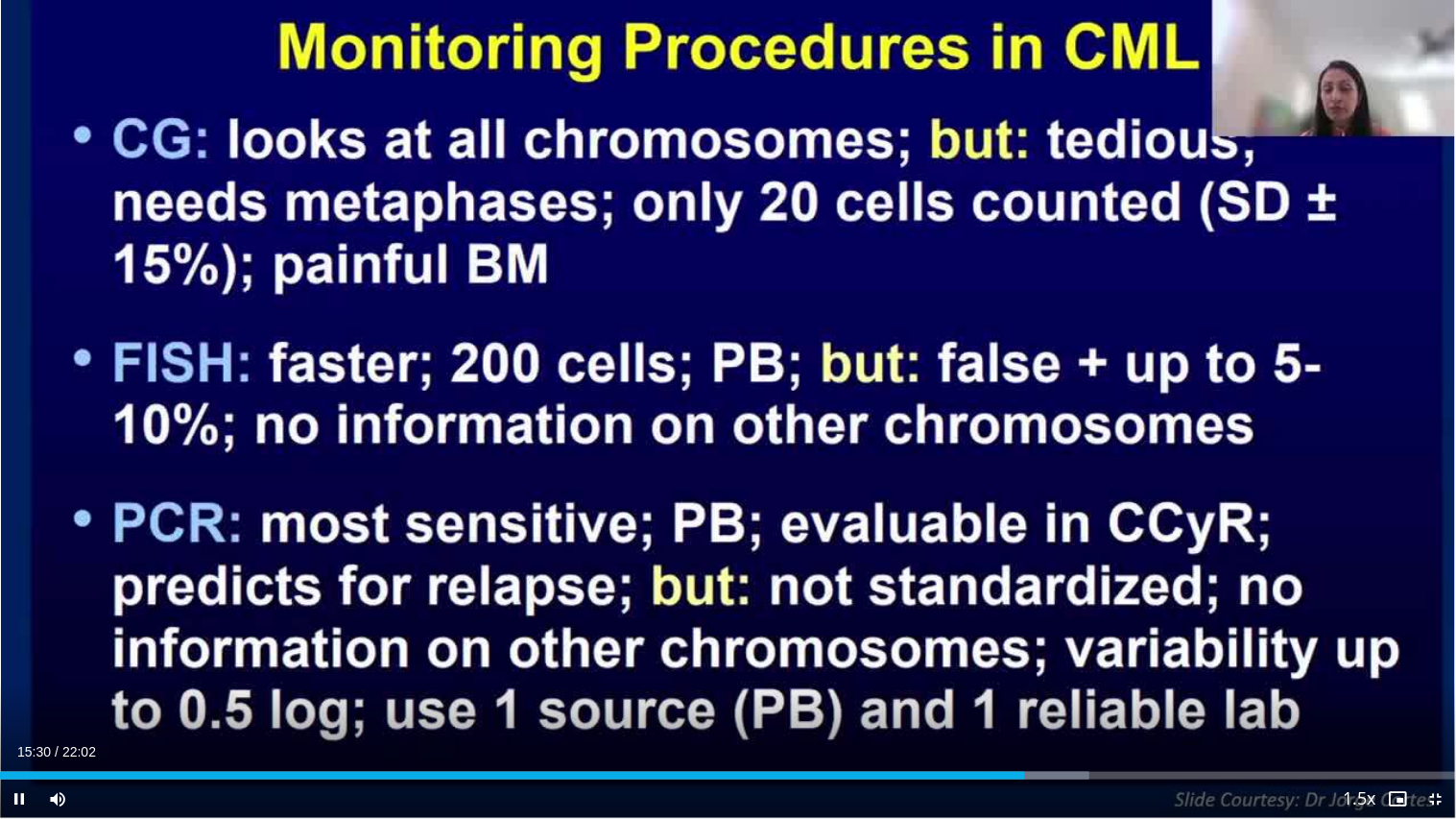 click on "10 seconds
Tap to unmute" at bounding box center [728, 409] 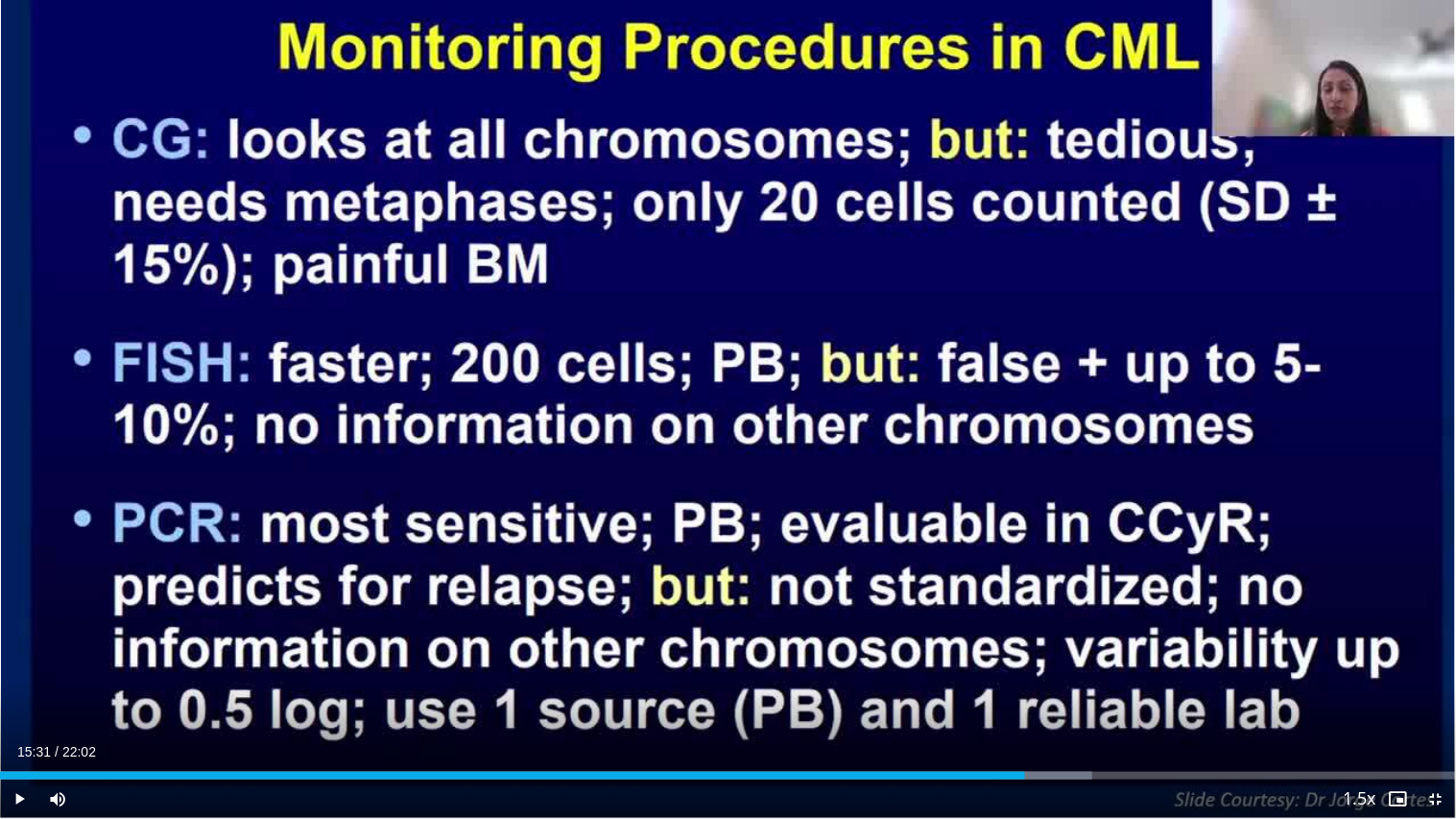 click on "10 seconds
Tap to unmute" at bounding box center (728, 409) 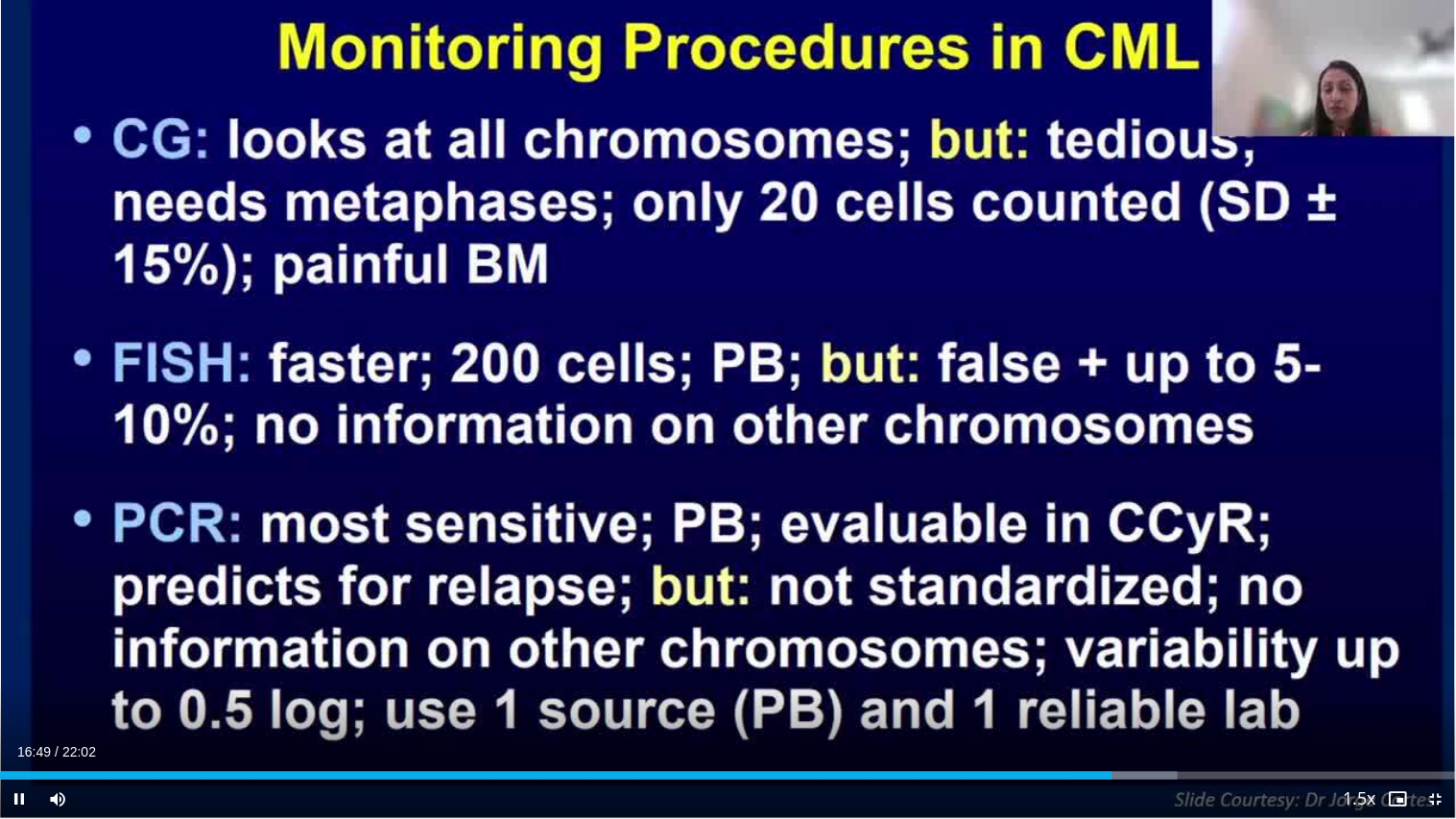 click on "10 seconds
Tap to unmute" at bounding box center [728, 409] 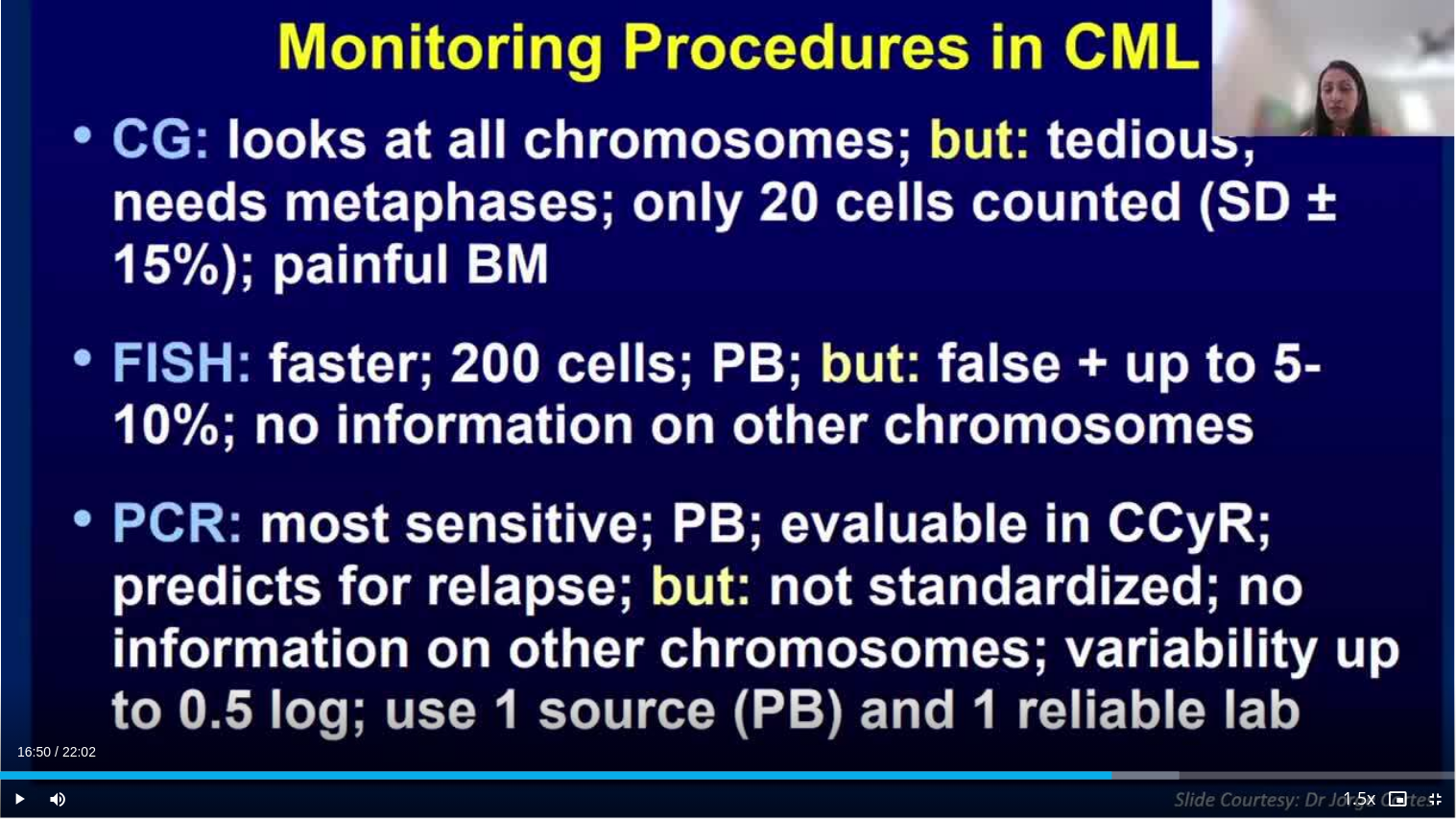 click on "10 seconds
Tap to unmute" at bounding box center (728, 409) 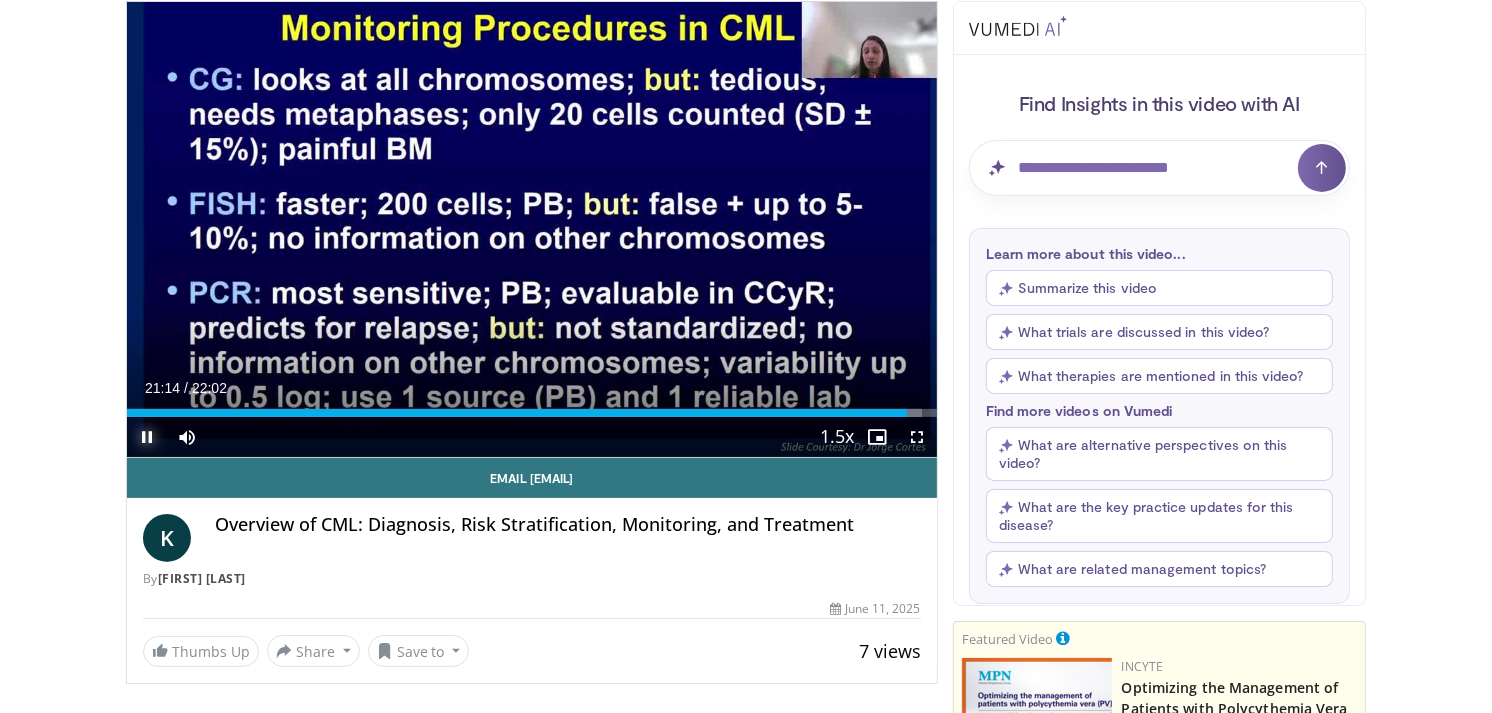 click at bounding box center (147, 437) 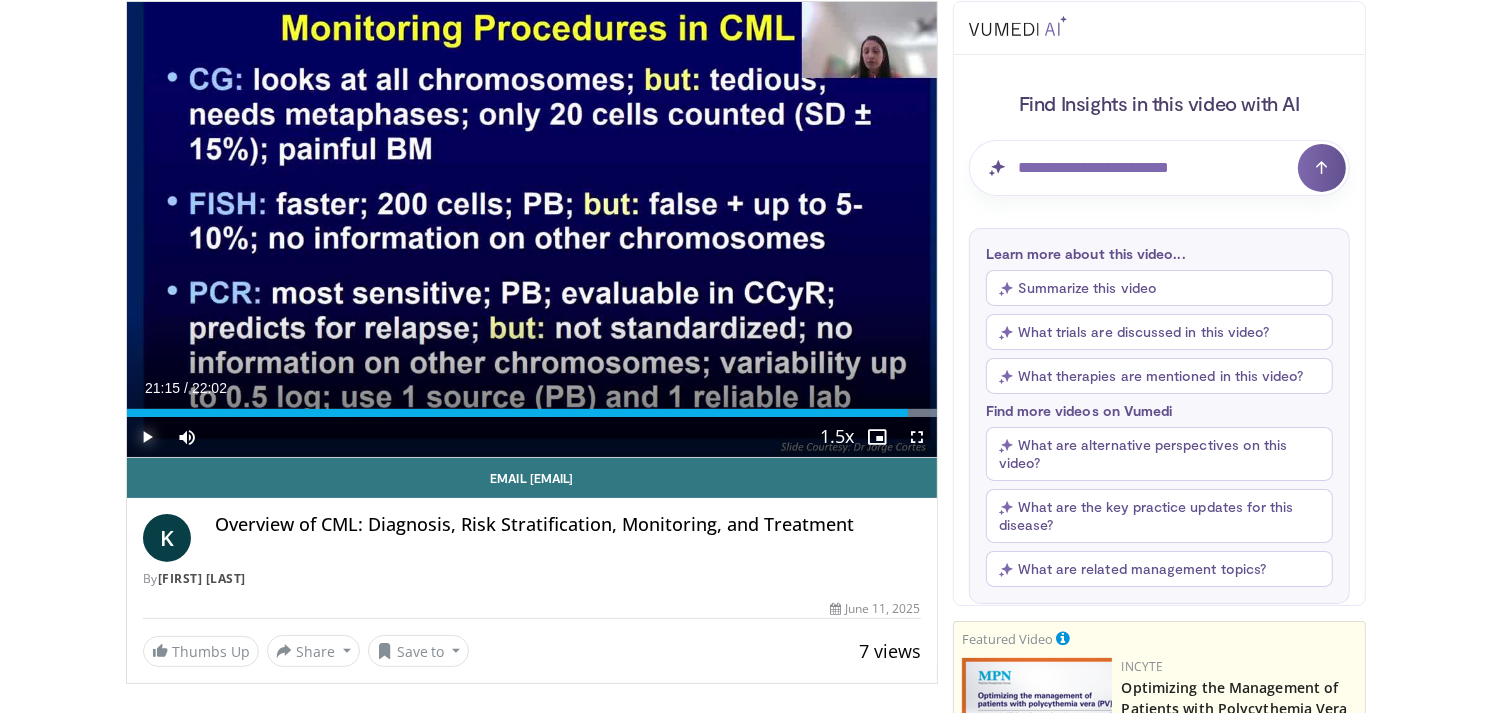 scroll, scrollTop: 15, scrollLeft: 0, axis: vertical 